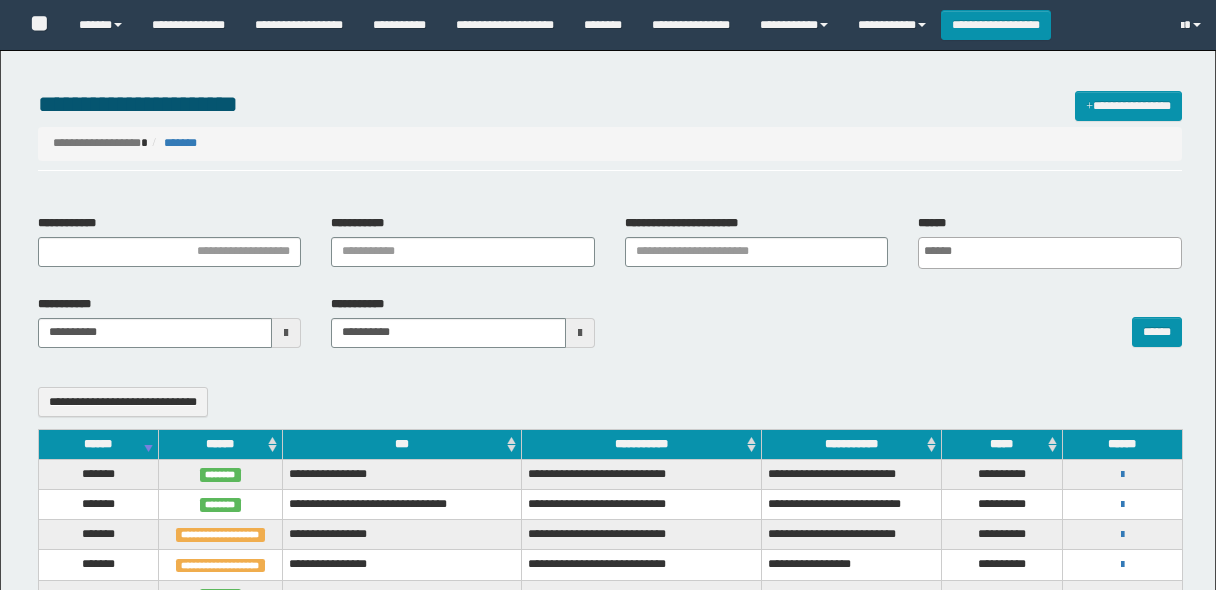 select 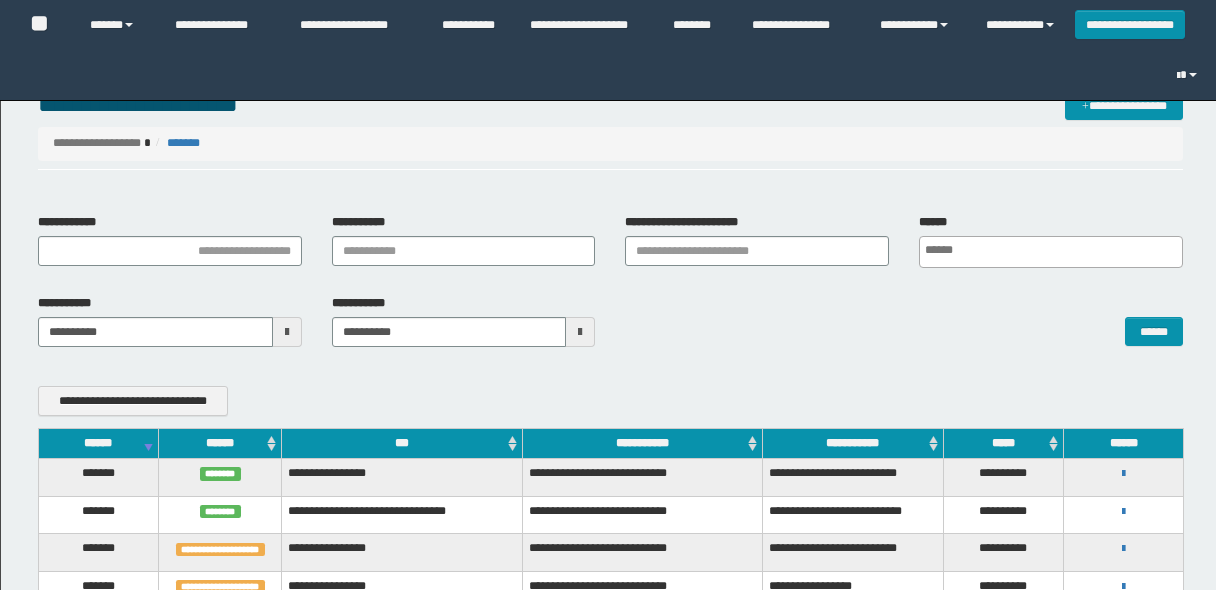 scroll, scrollTop: 240, scrollLeft: 0, axis: vertical 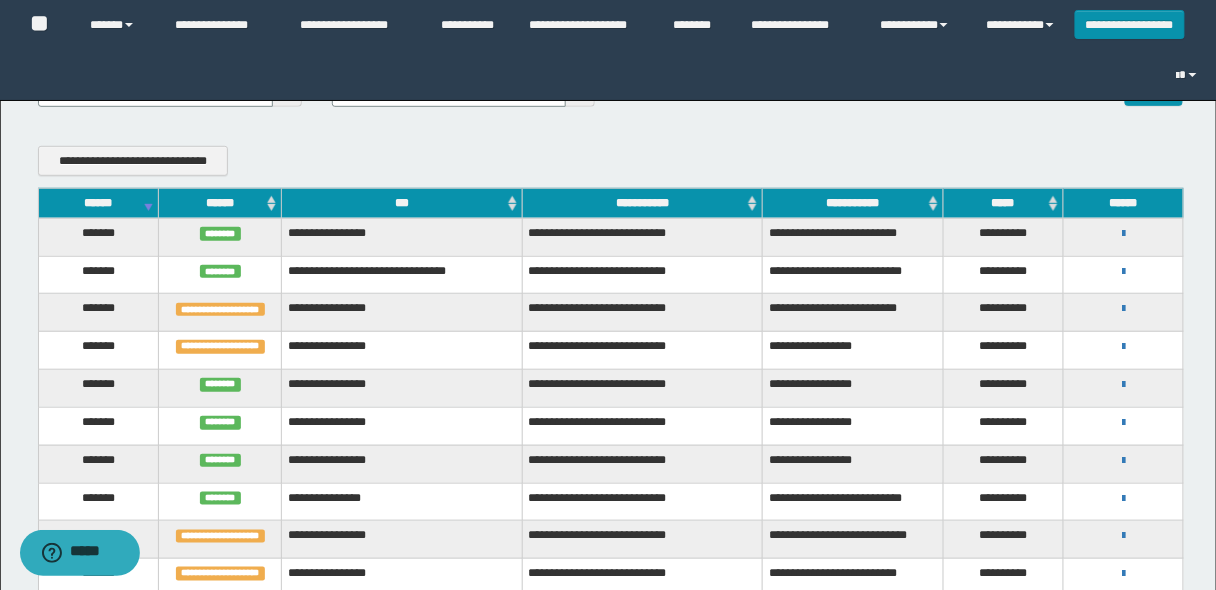 click on "******" at bounding box center (98, 203) 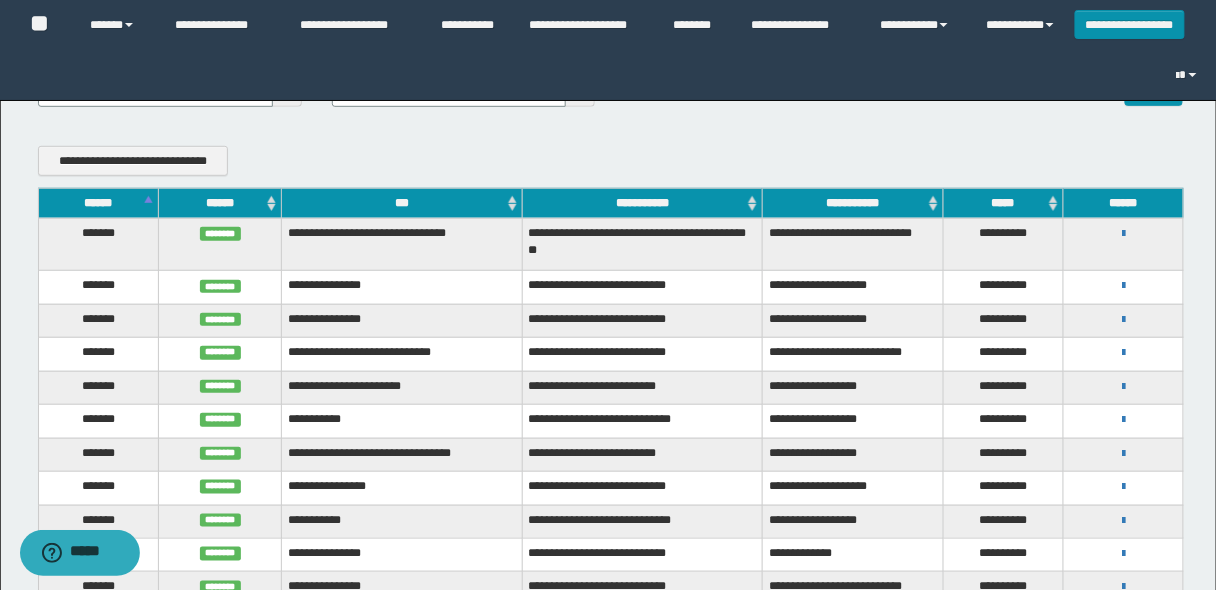 click on "******" at bounding box center (98, 203) 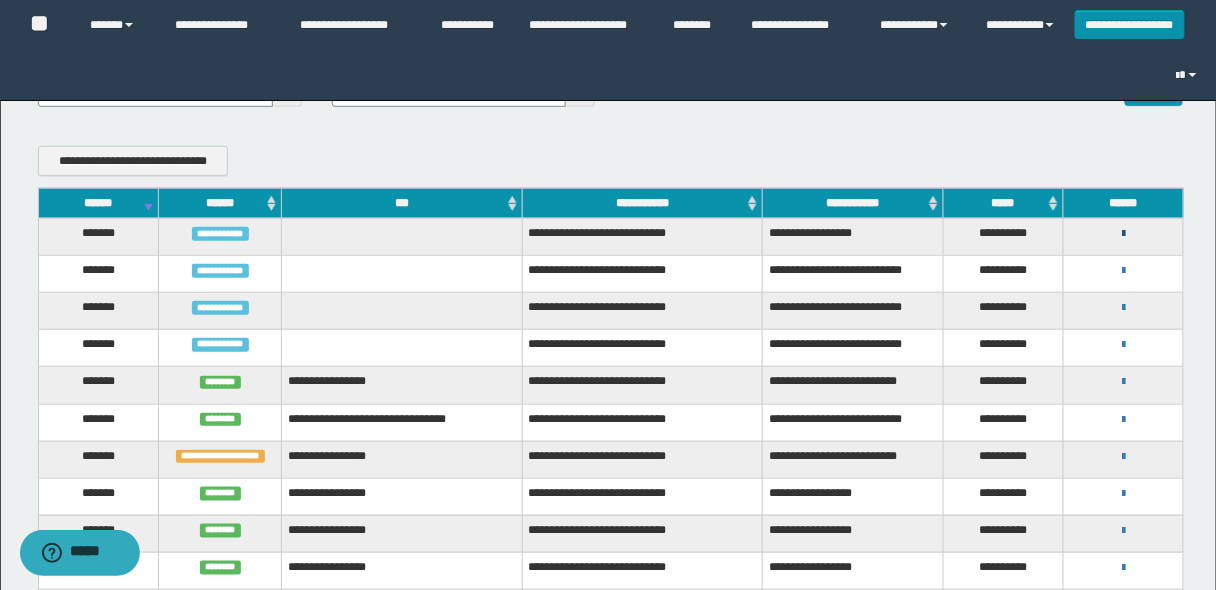 click at bounding box center [1123, 234] 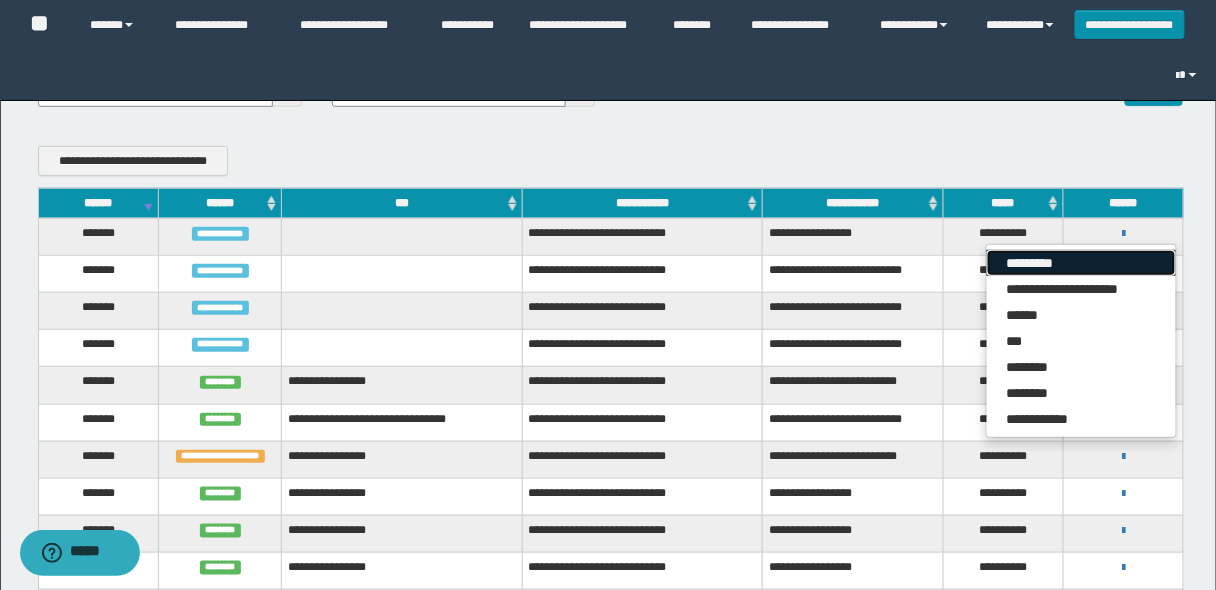 click on "*********" at bounding box center (1081, 263) 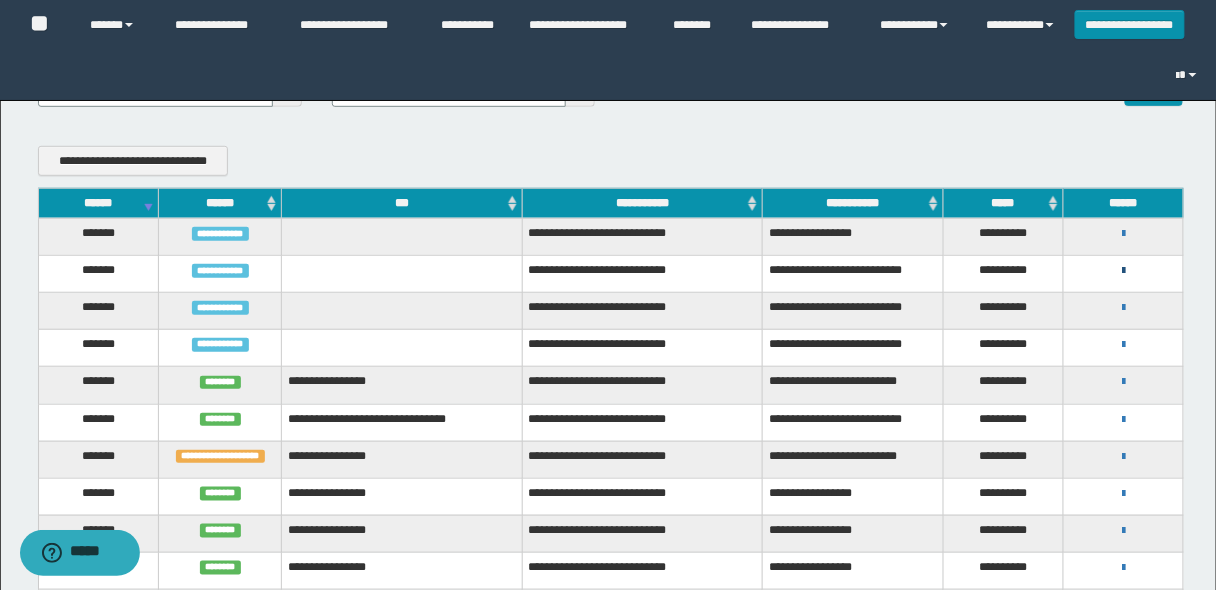 click at bounding box center (1123, 271) 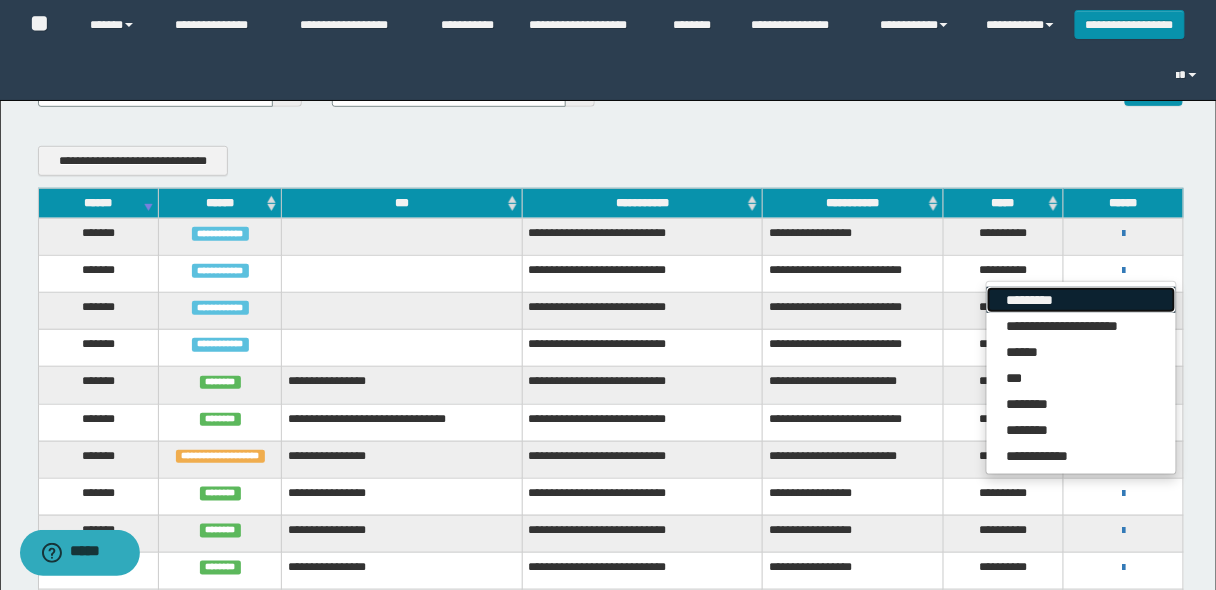click on "*********" at bounding box center (1081, 300) 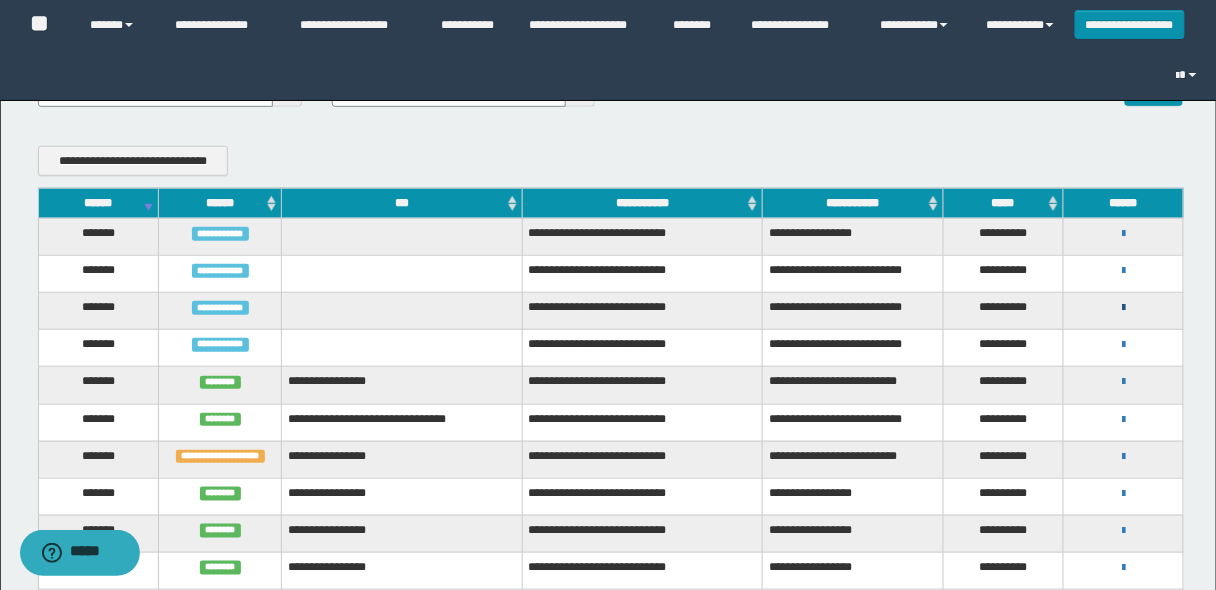 click at bounding box center (1123, 308) 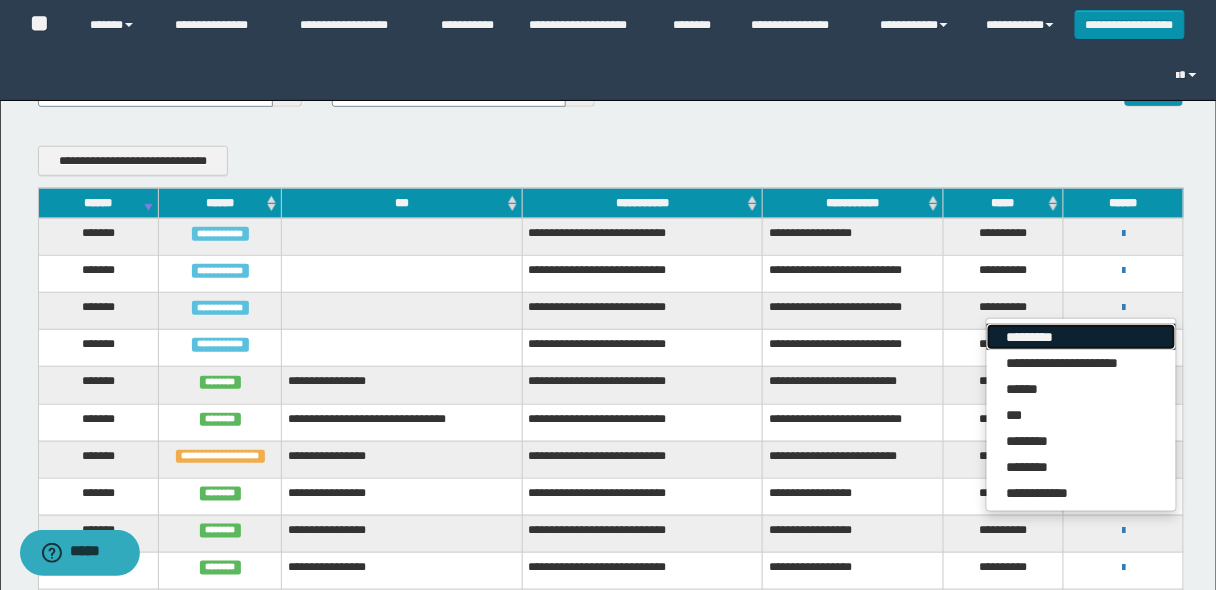 click on "*********" at bounding box center (1081, 337) 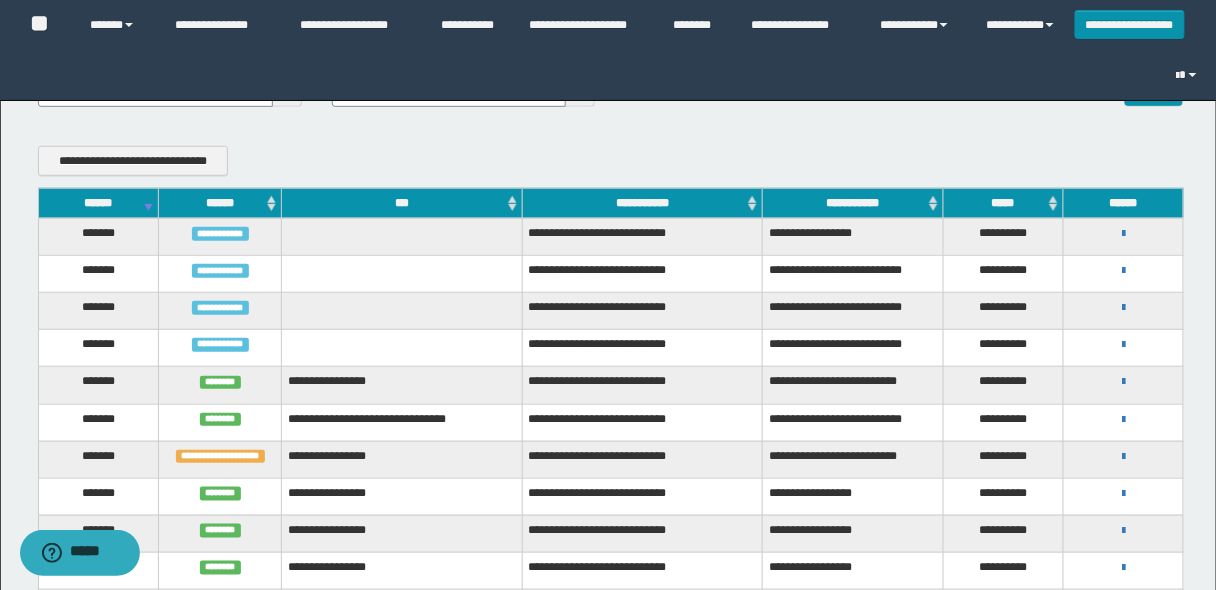 click on "******" at bounding box center [98, 203] 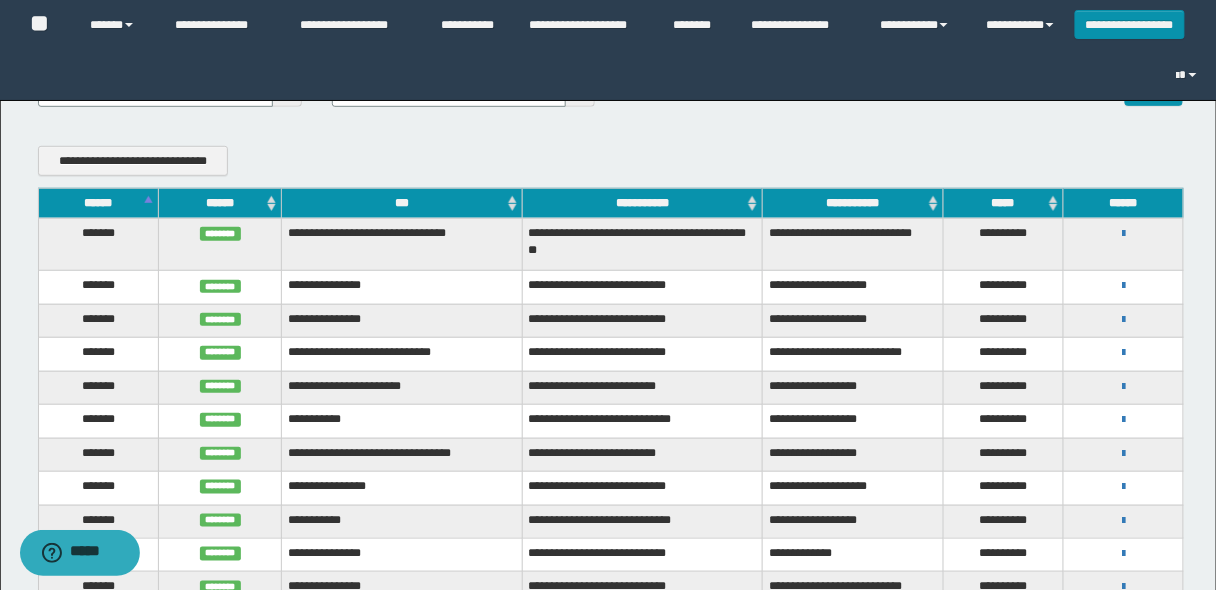 click on "******" at bounding box center [98, 203] 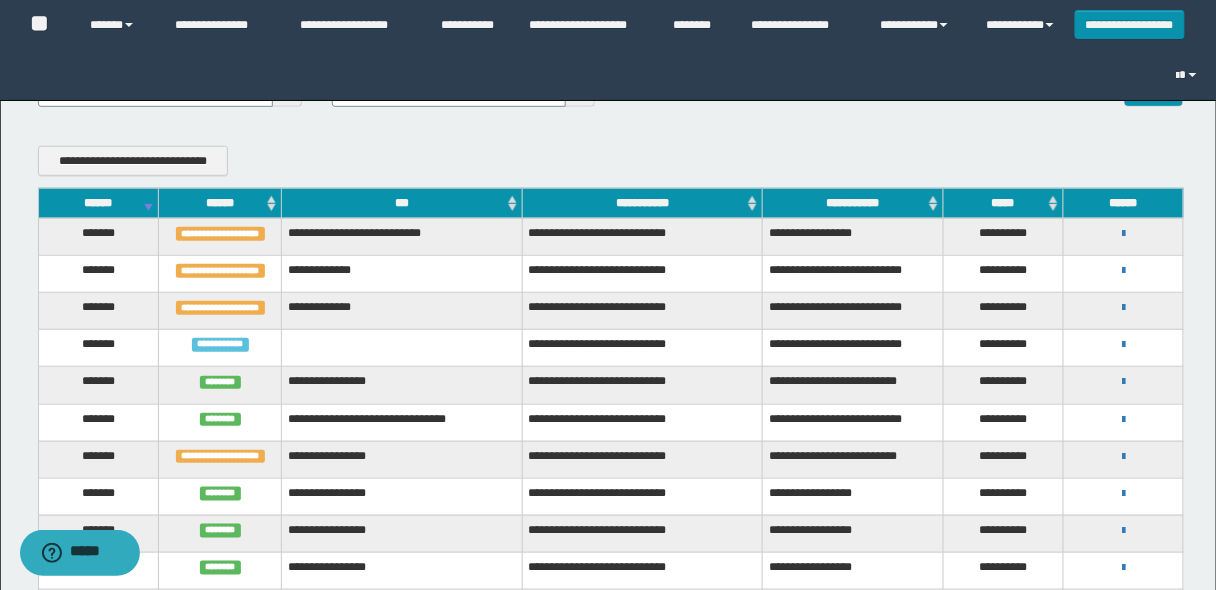 scroll, scrollTop: 320, scrollLeft: 0, axis: vertical 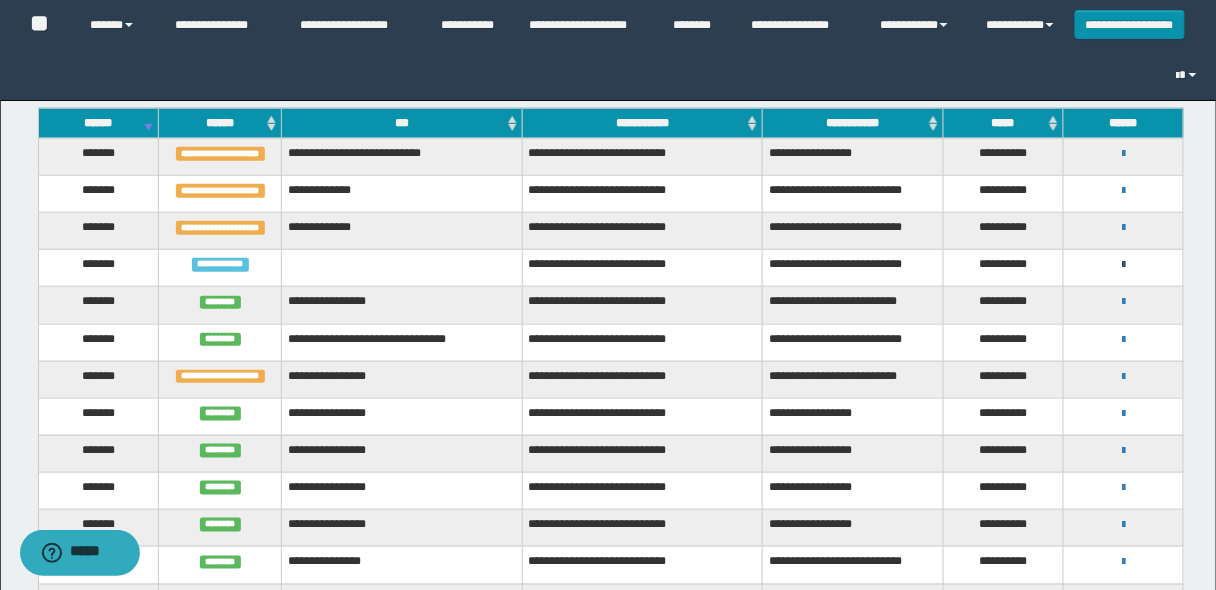 click at bounding box center (1123, 265) 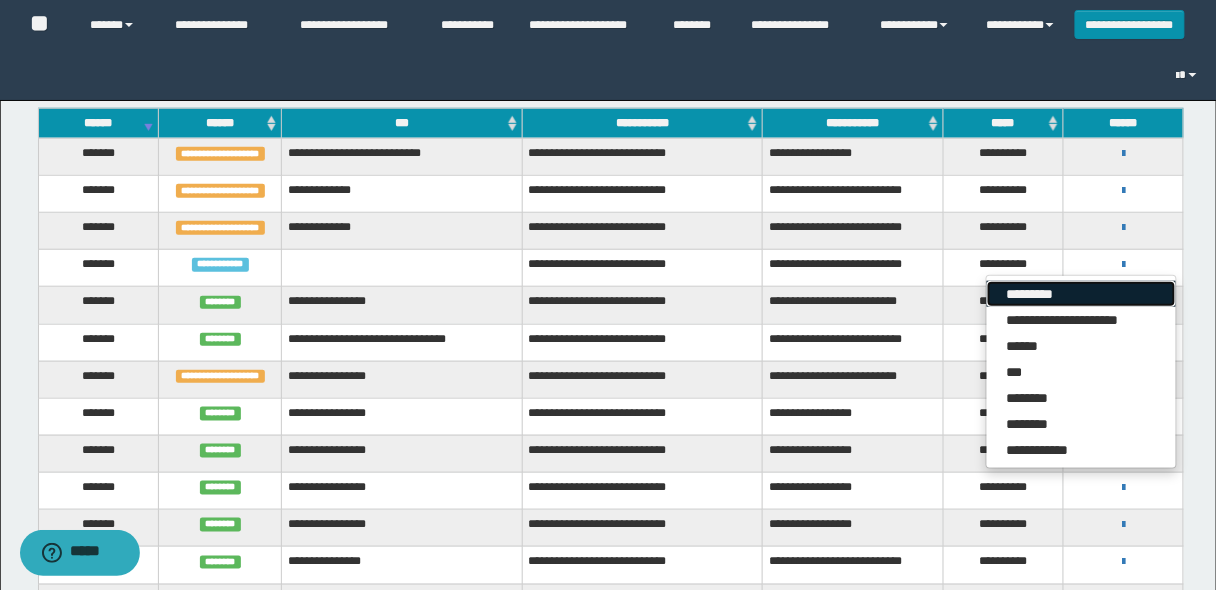 click on "*********" at bounding box center (1081, 294) 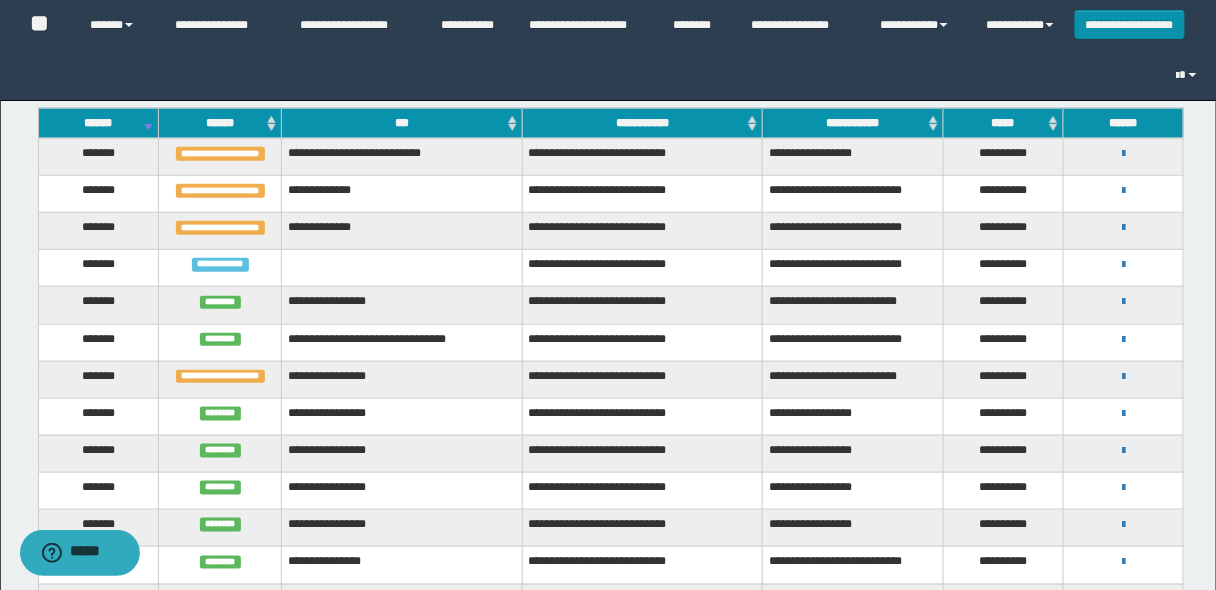 click on "******" at bounding box center [98, 123] 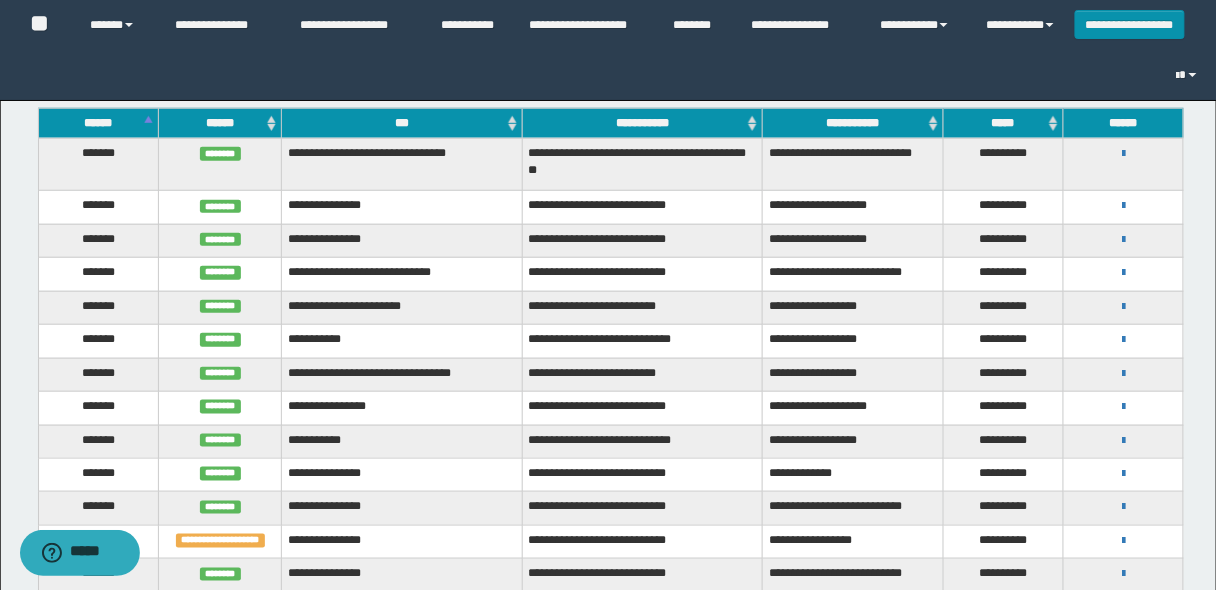 click on "******" at bounding box center (98, 123) 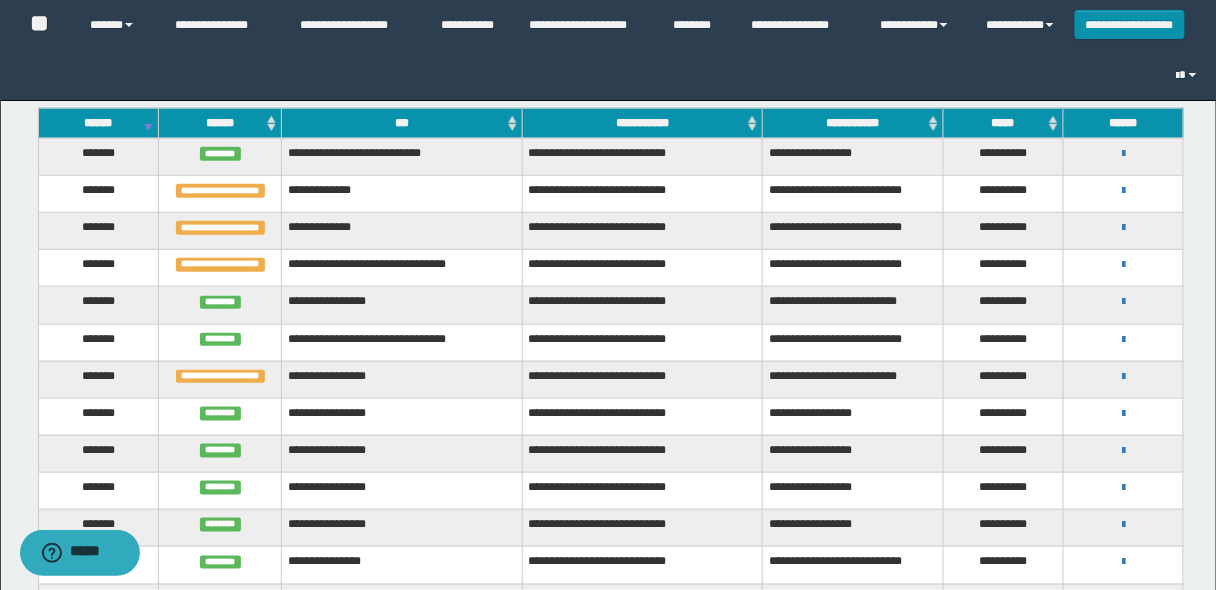 click on "******" at bounding box center (98, 123) 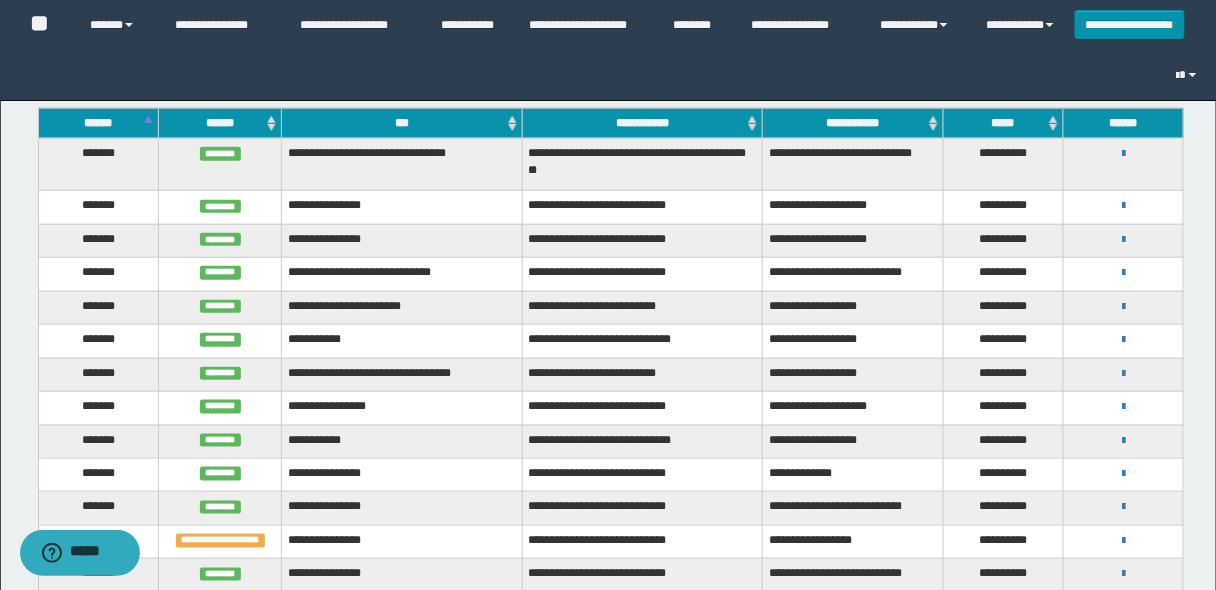 click on "******" at bounding box center [98, 123] 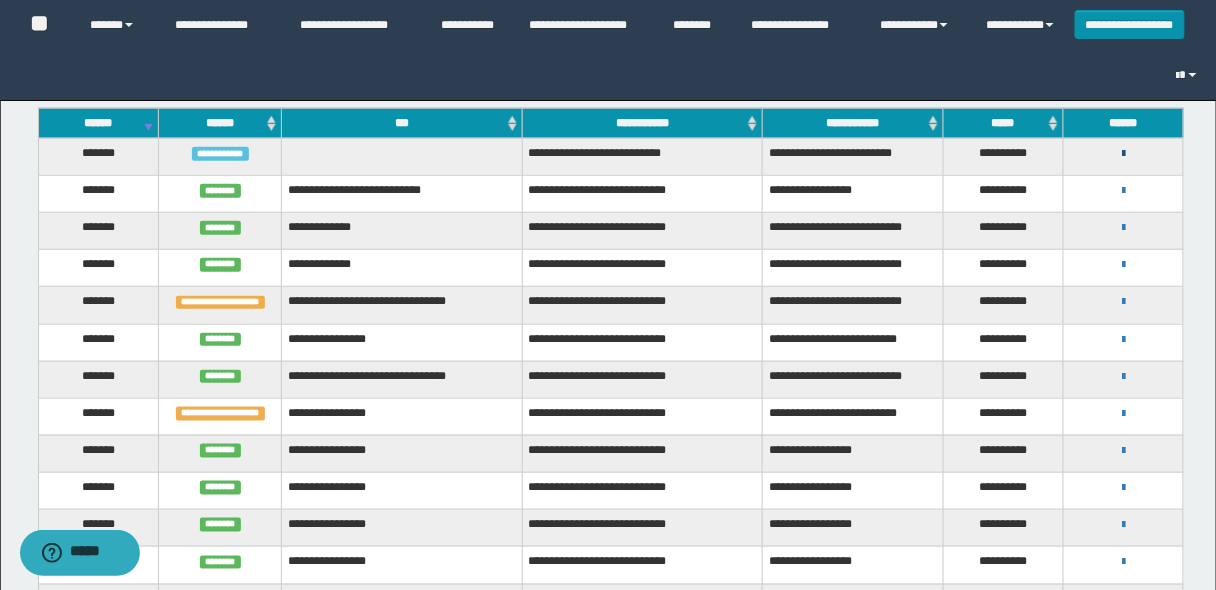 click at bounding box center [1123, 154] 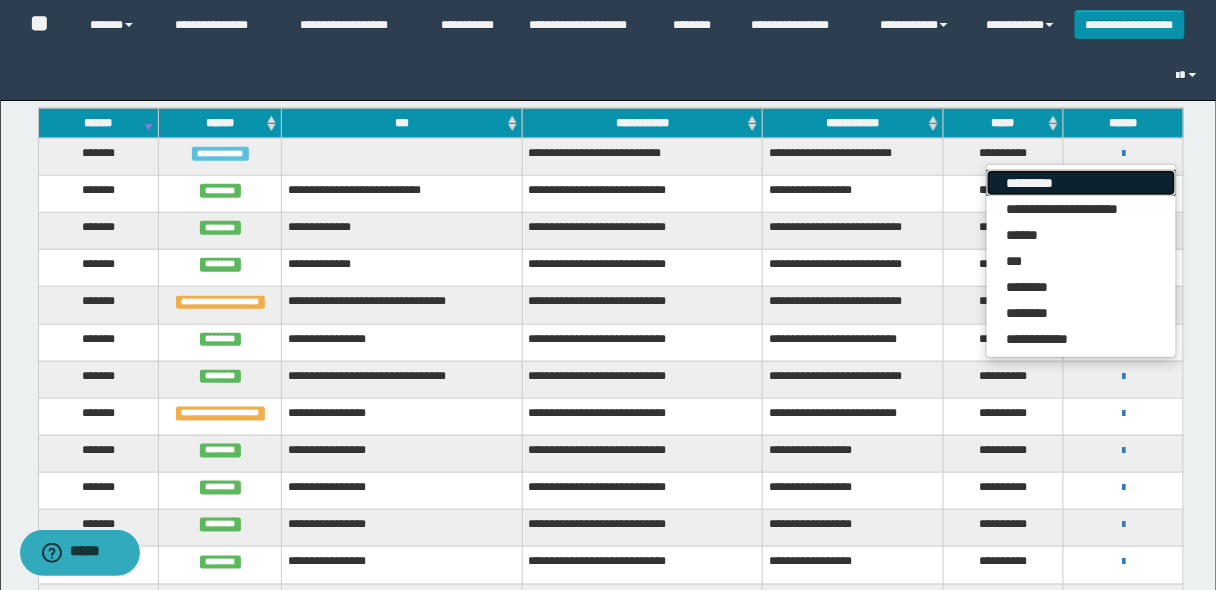 click on "*********" at bounding box center (1081, 183) 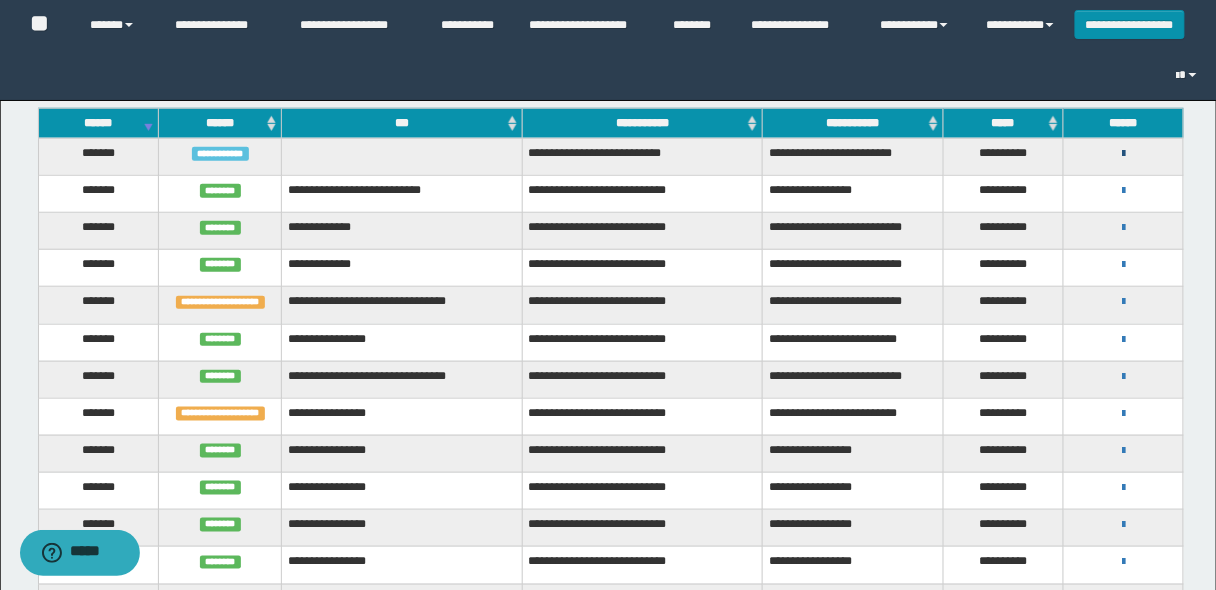 click at bounding box center [1123, 154] 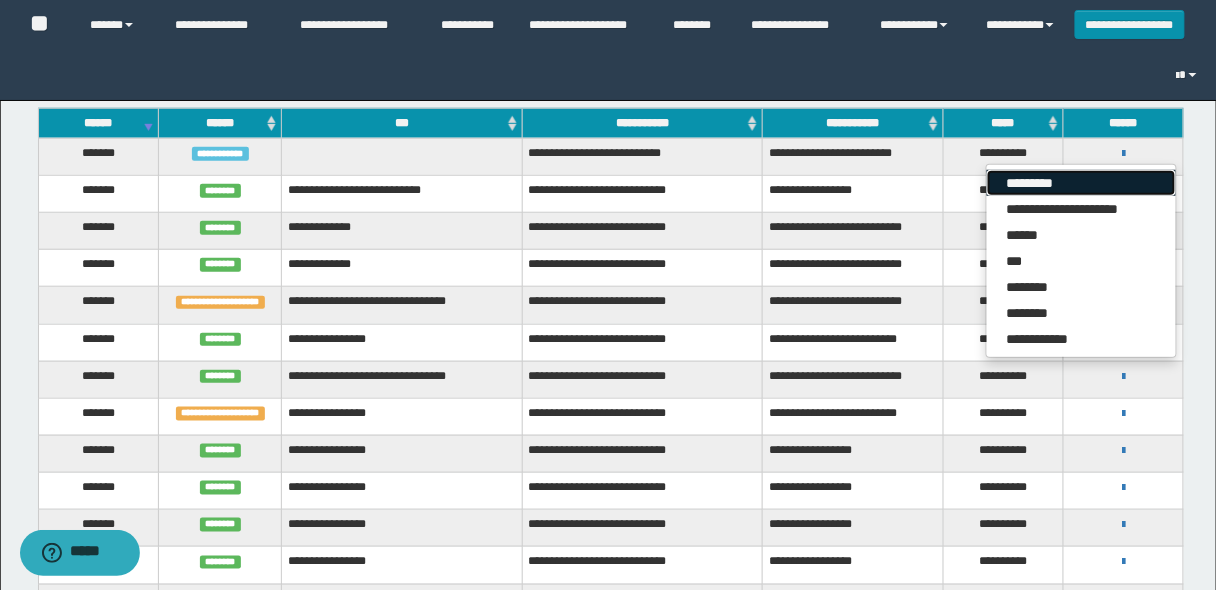 click on "*********" at bounding box center (1081, 183) 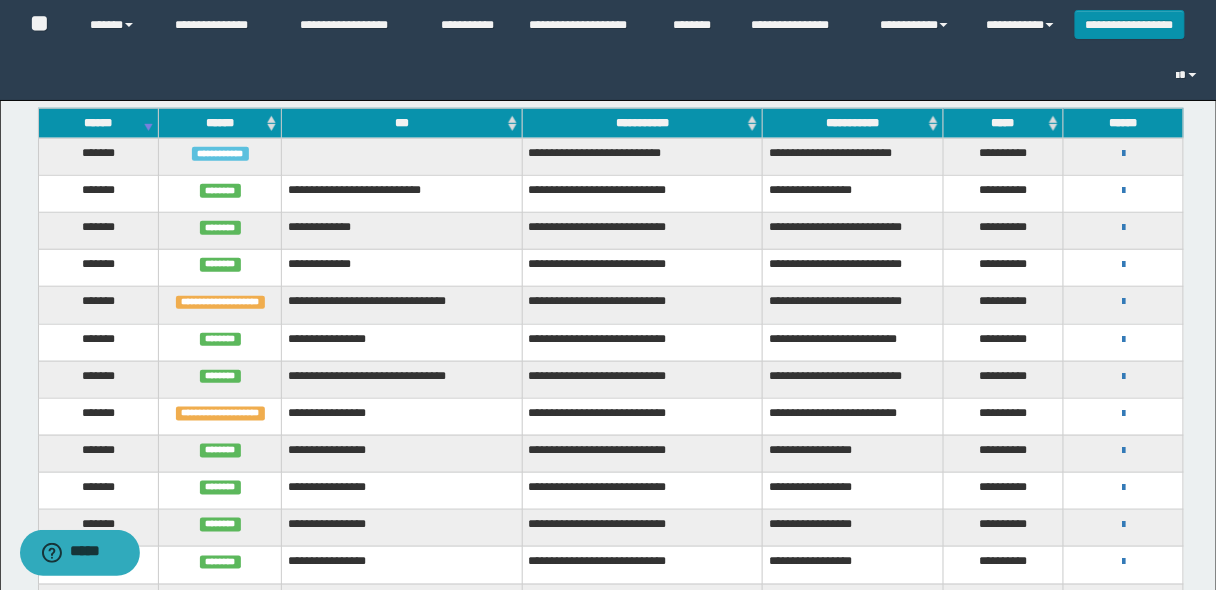 click on "******" at bounding box center (98, 123) 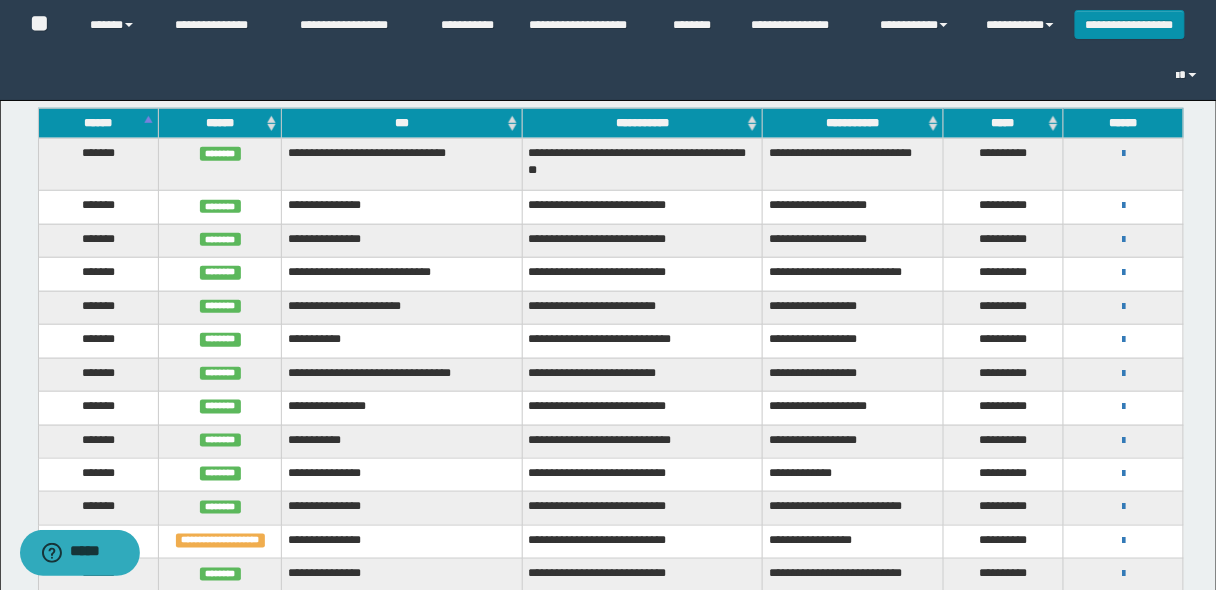 click on "******" at bounding box center (98, 123) 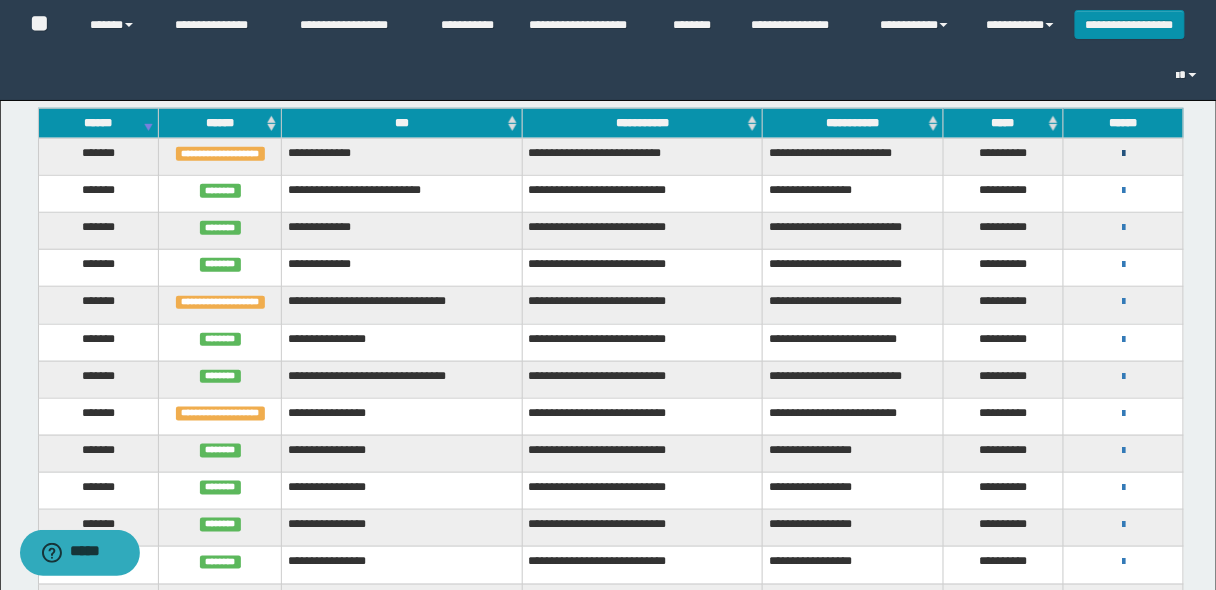 click at bounding box center (1123, 154) 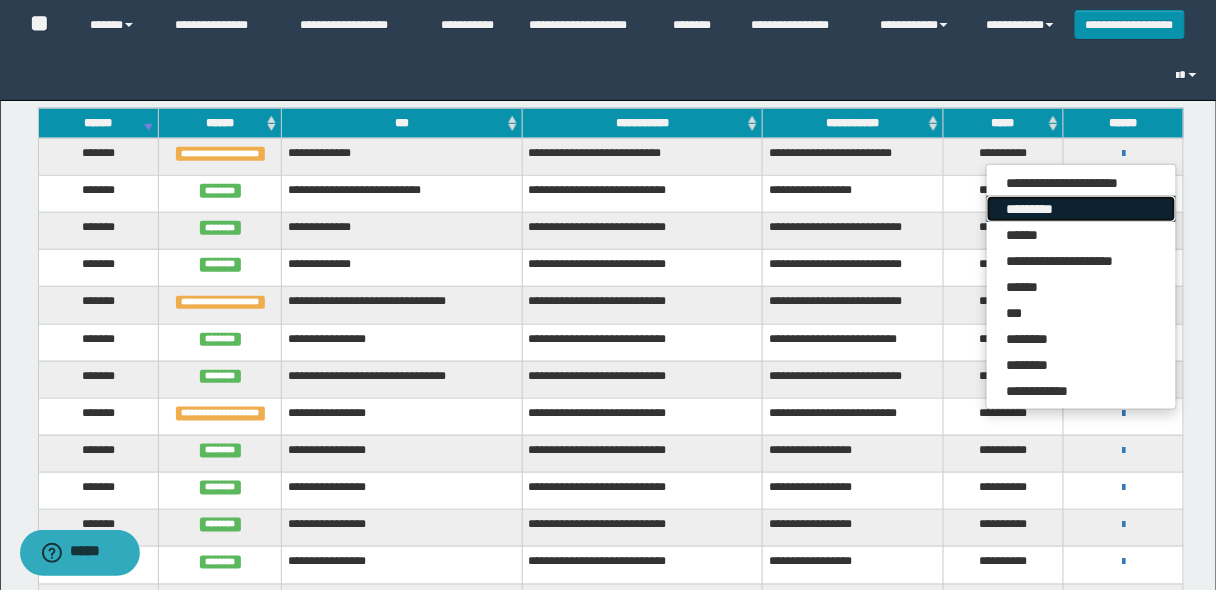 click on "*********" at bounding box center [1081, 209] 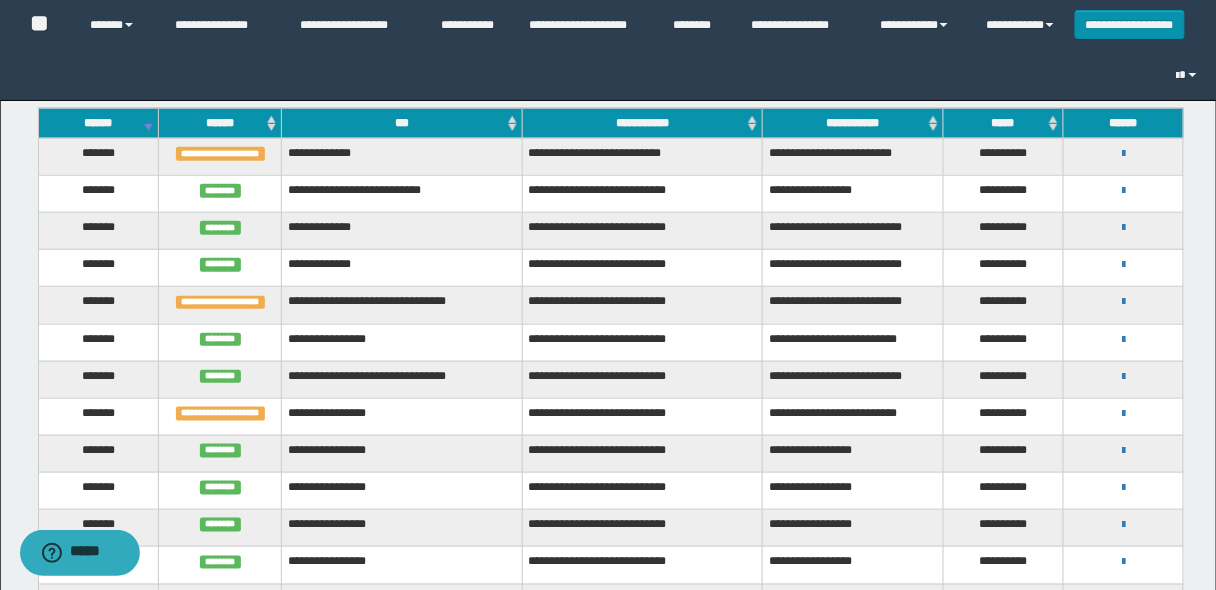click on "******" at bounding box center [98, 123] 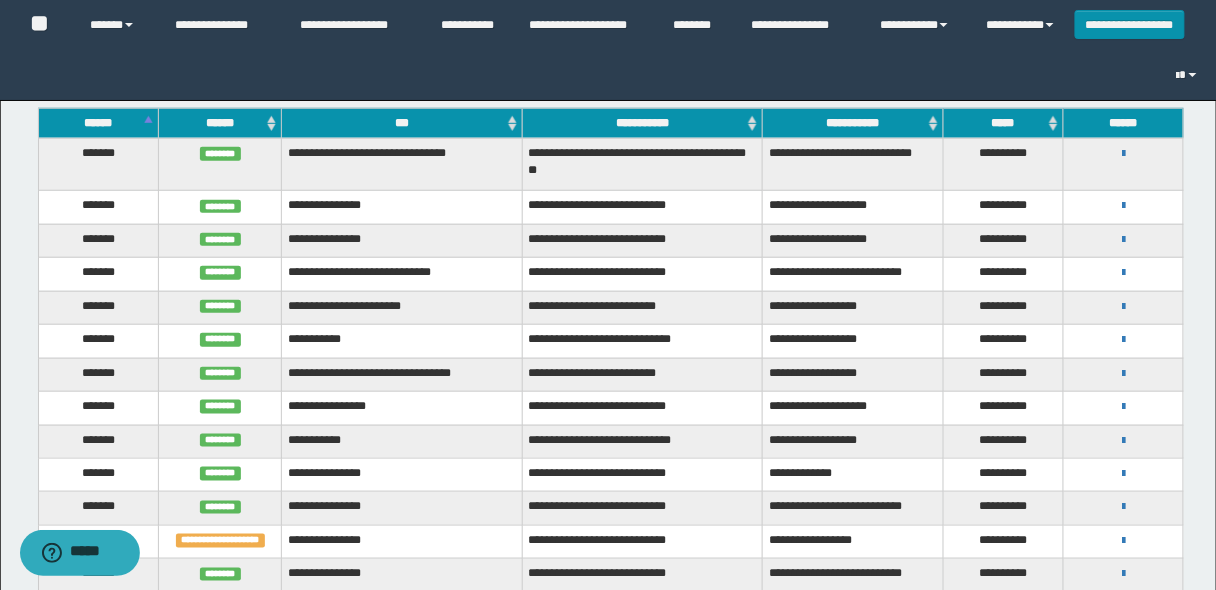 click on "******" at bounding box center [98, 123] 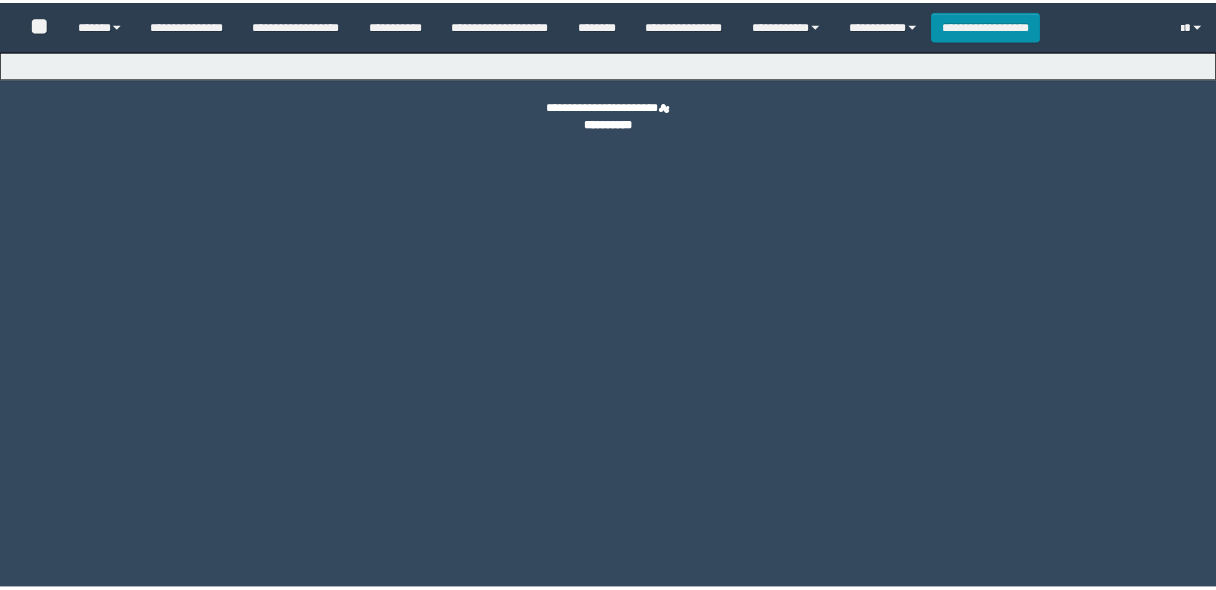 scroll, scrollTop: 0, scrollLeft: 0, axis: both 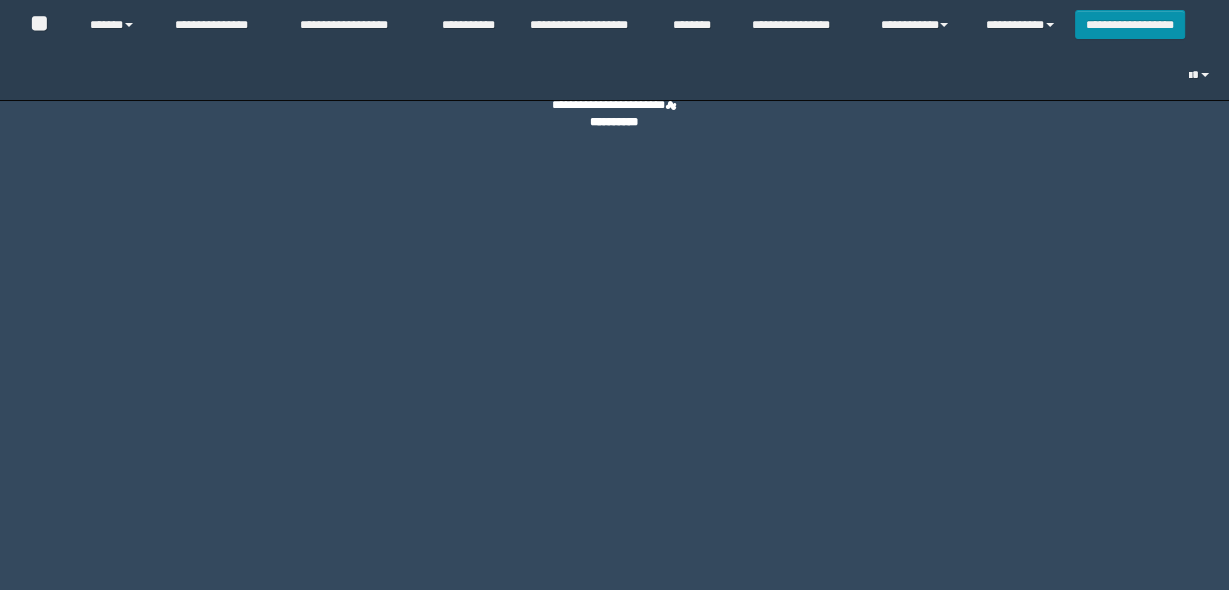 select on "**" 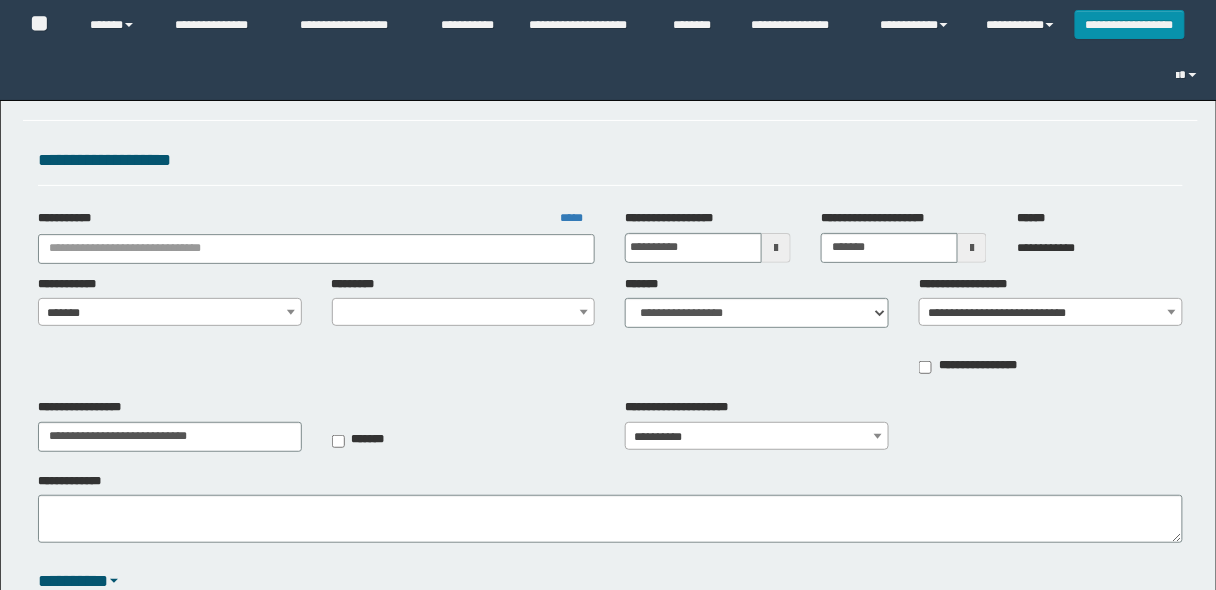 type on "**********" 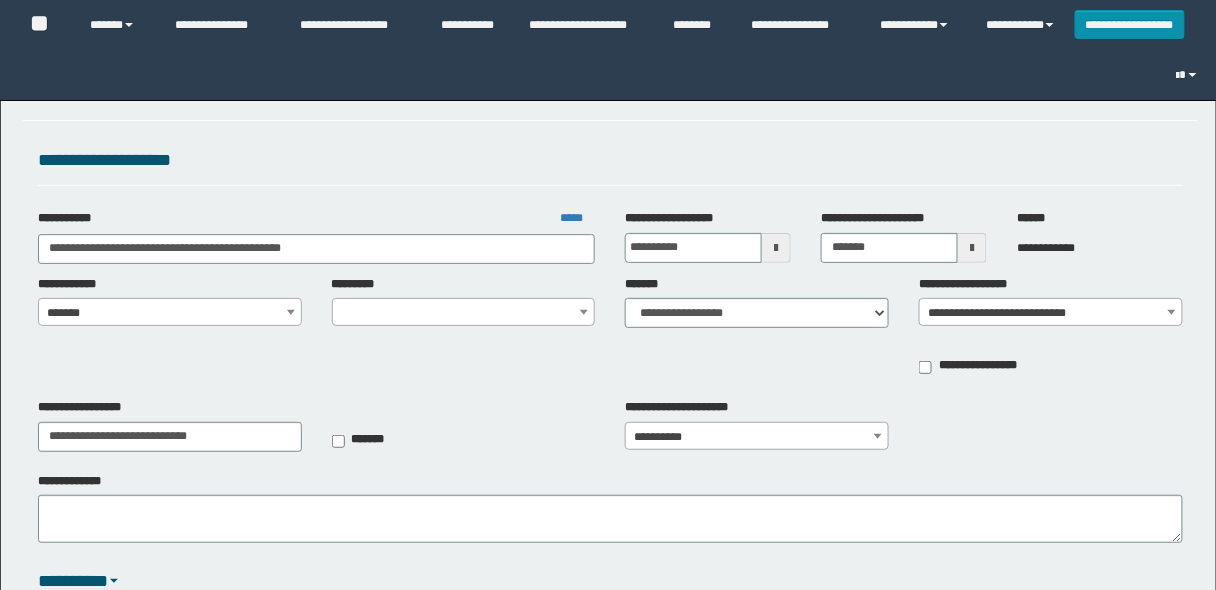 type on "**********" 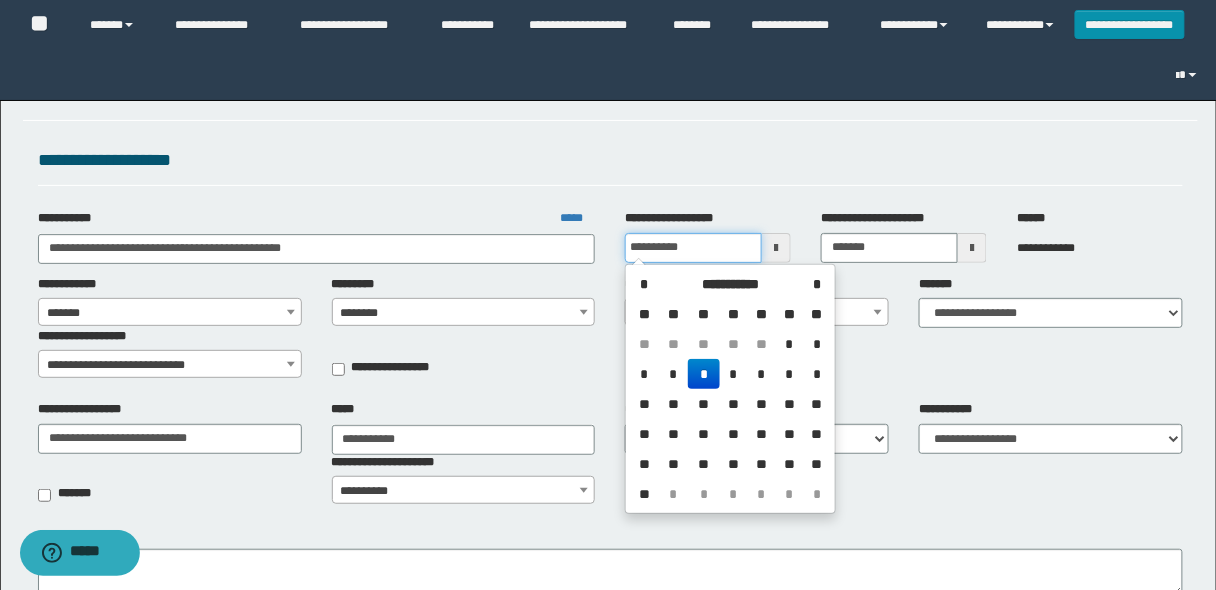 click on "**********" at bounding box center [693, 248] 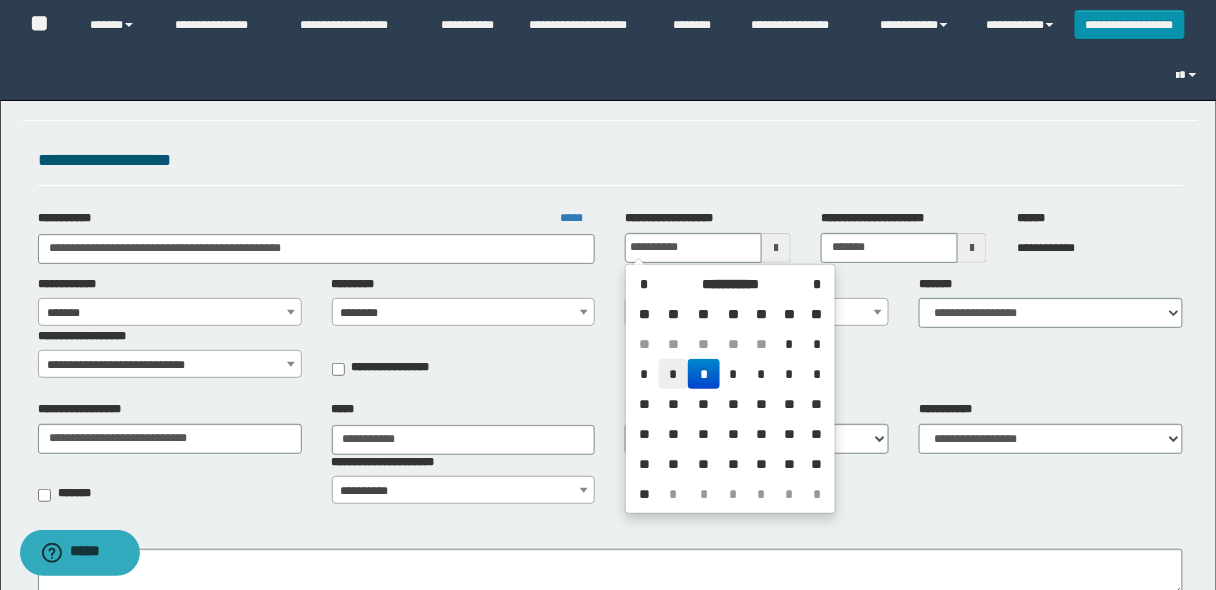 click on "*" at bounding box center (673, 374) 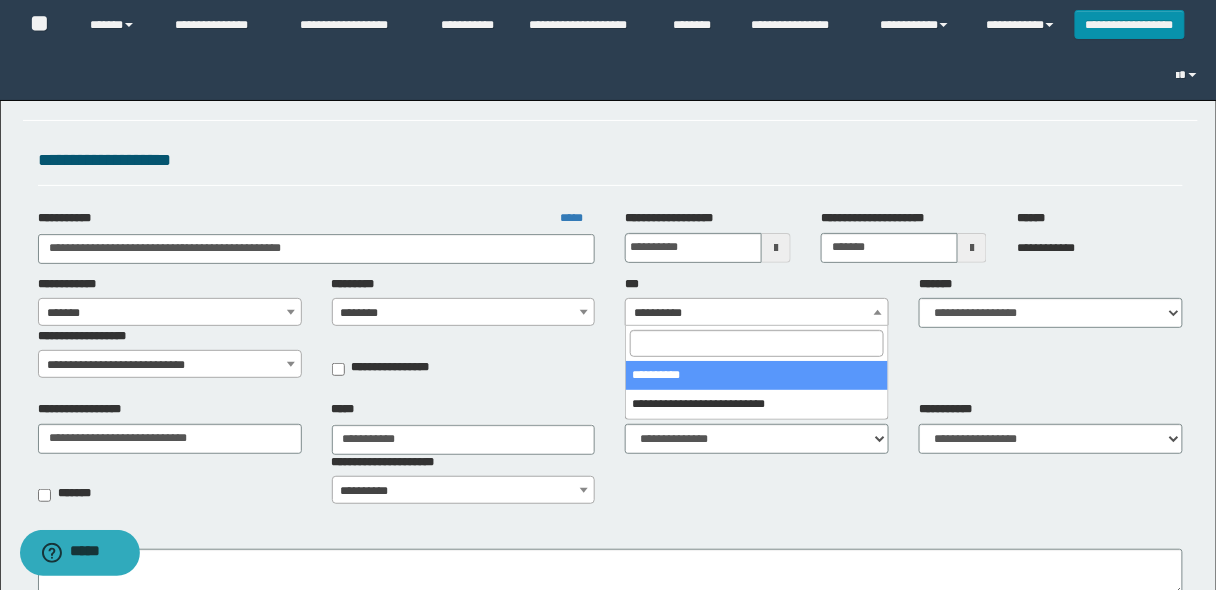 click on "**********" at bounding box center (757, 313) 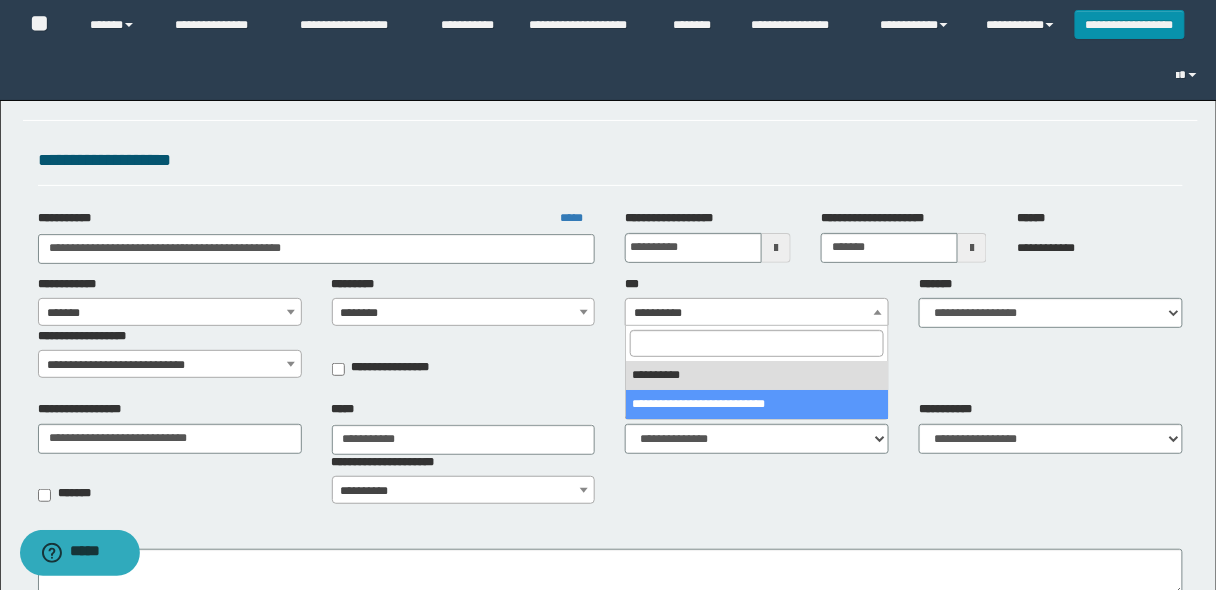 select on "**" 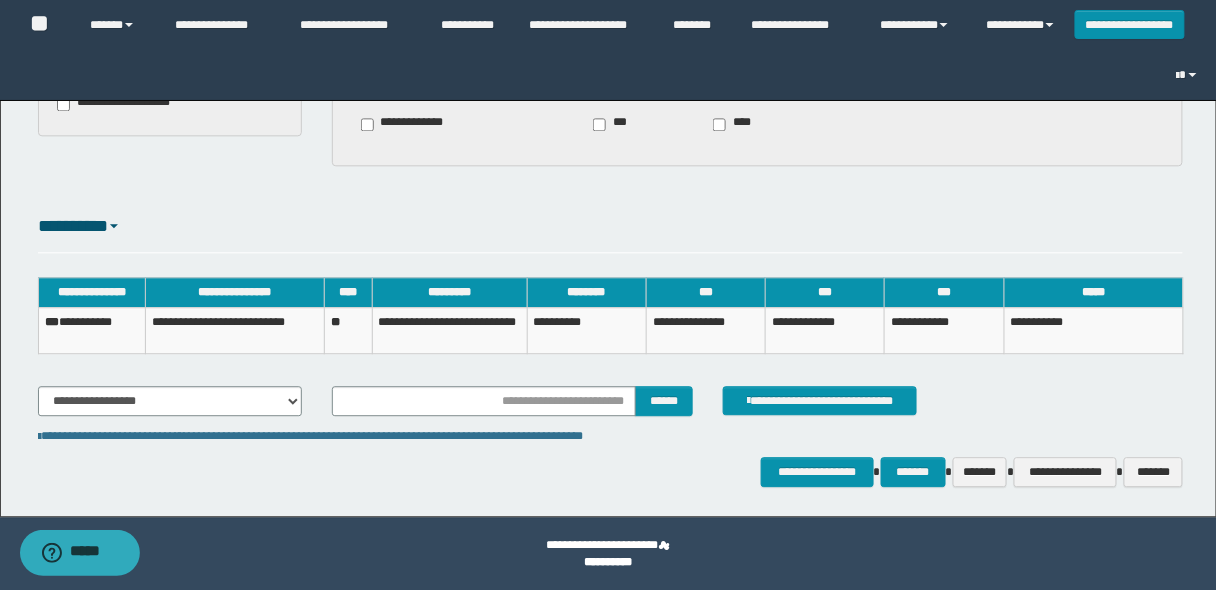 scroll, scrollTop: 1091, scrollLeft: 0, axis: vertical 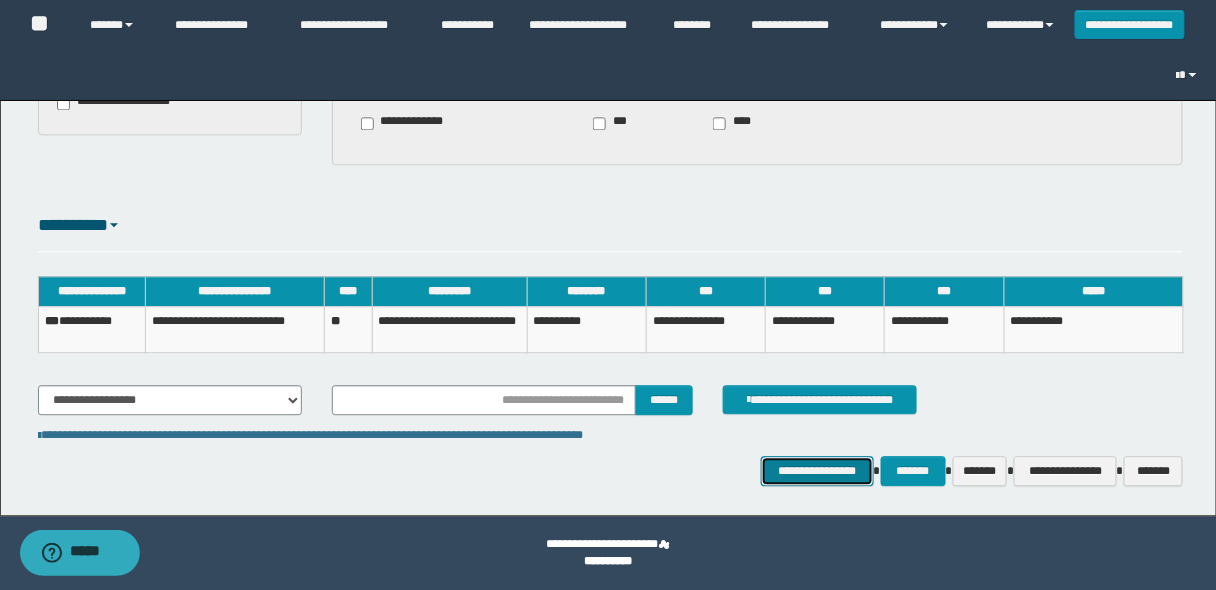 click on "**********" at bounding box center (817, 470) 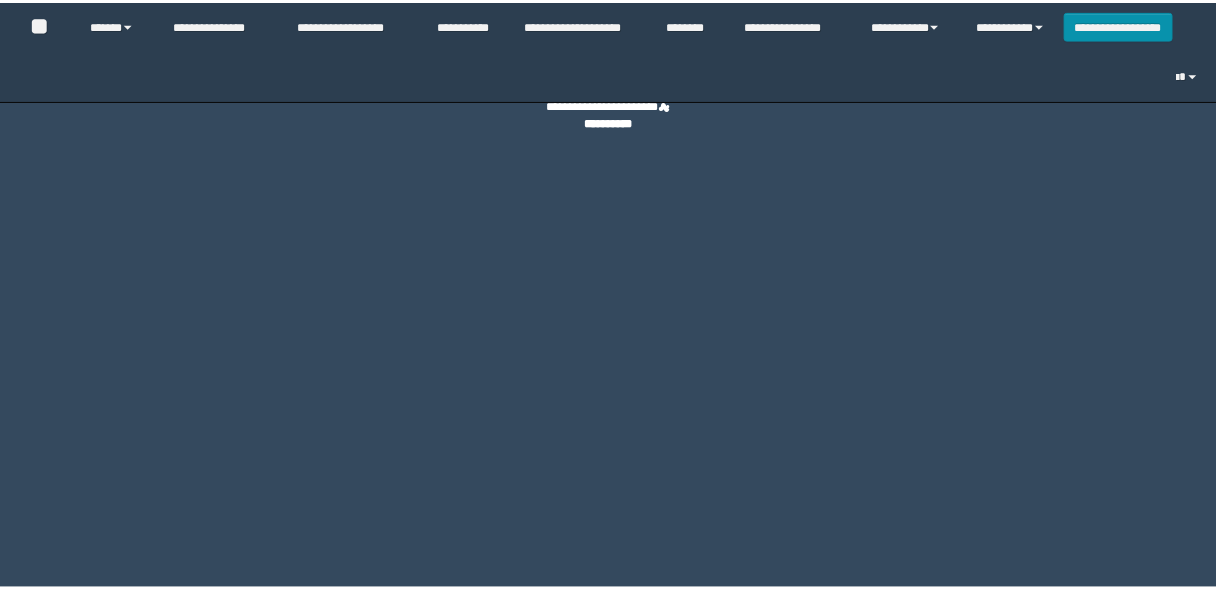 scroll, scrollTop: 0, scrollLeft: 0, axis: both 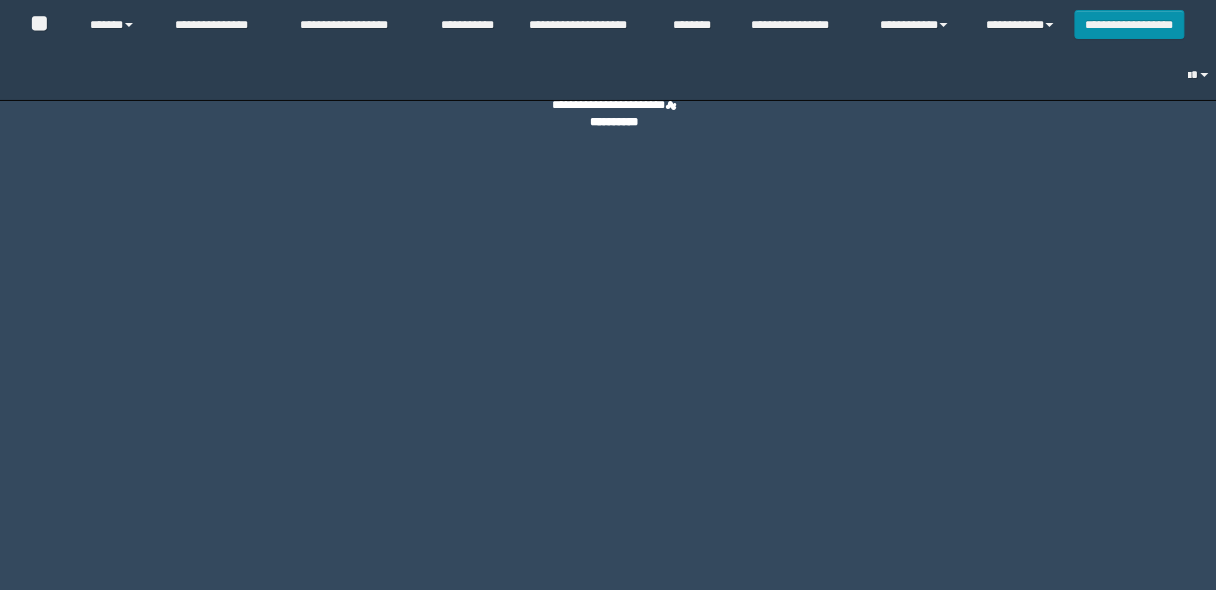 select on "*" 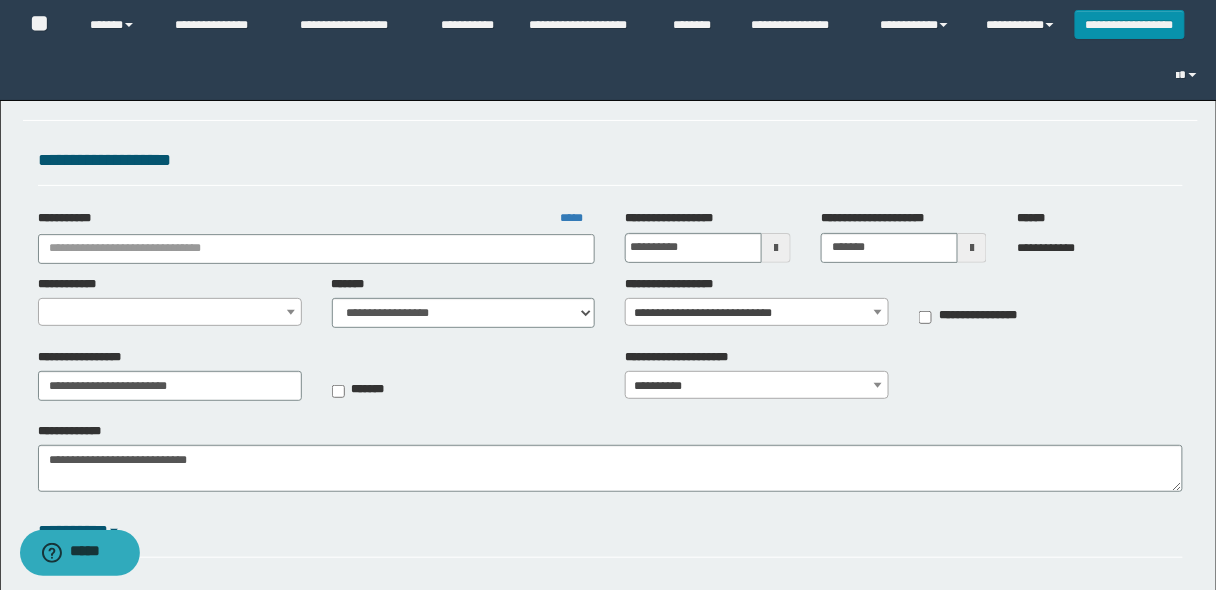 type on "**********" 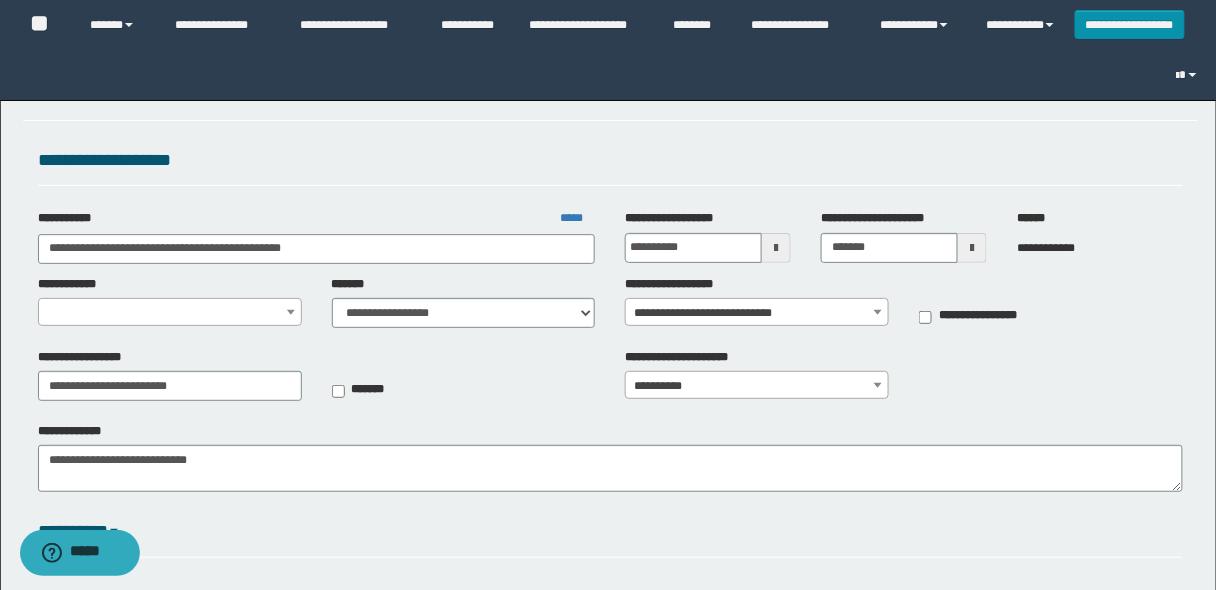 select on "*" 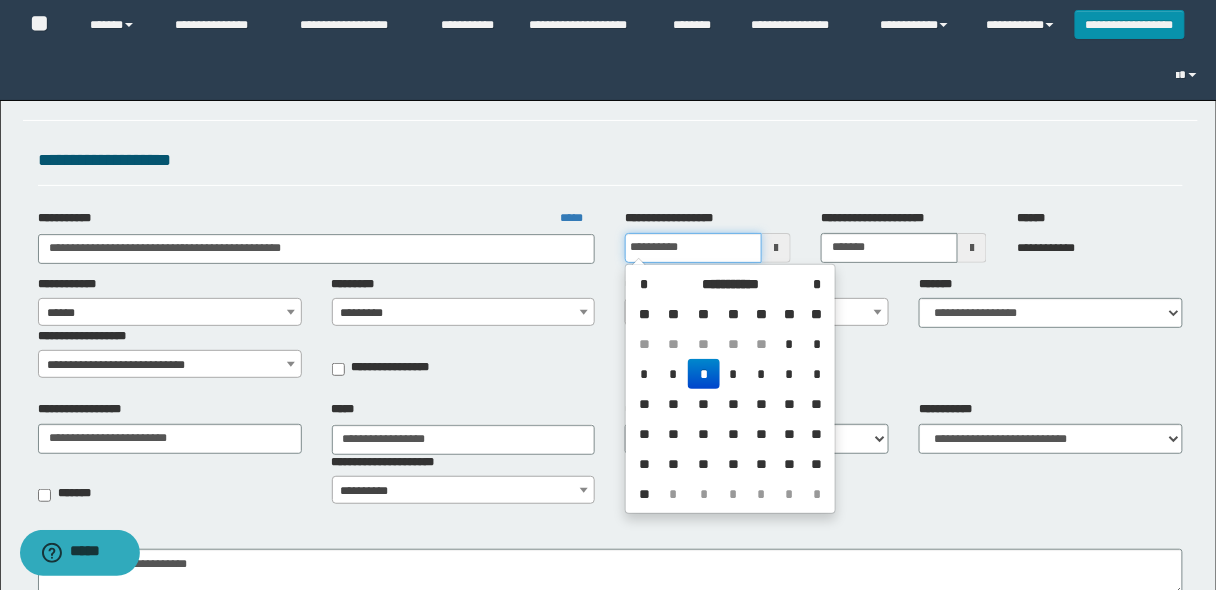 click on "**********" at bounding box center [693, 248] 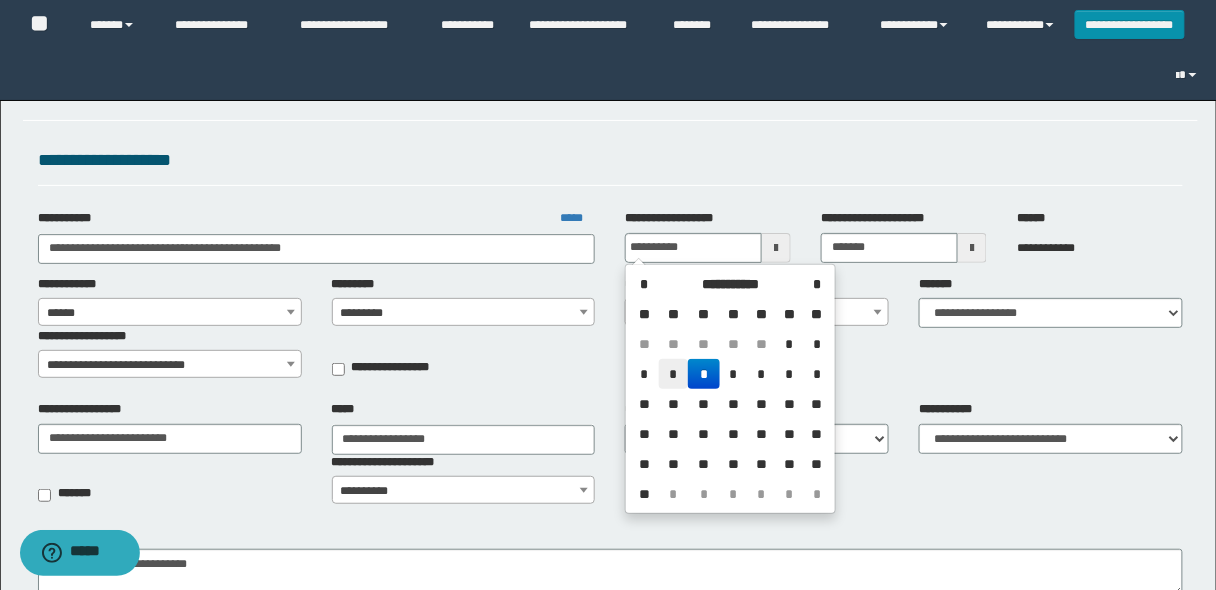 click on "*" at bounding box center [673, 374] 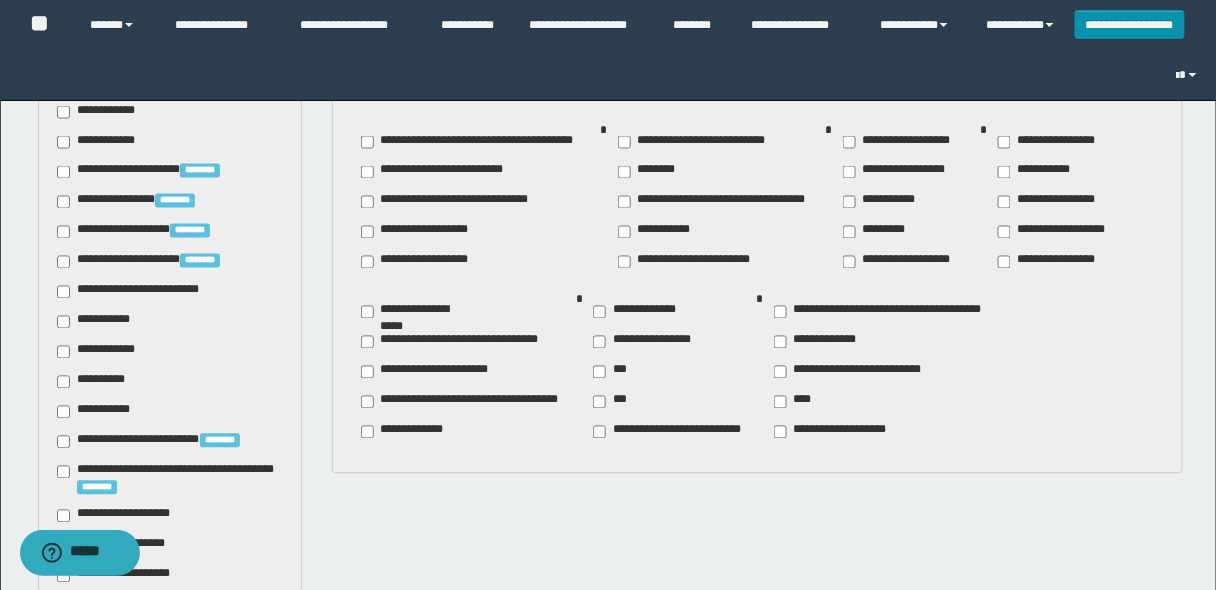 scroll, scrollTop: 880, scrollLeft: 0, axis: vertical 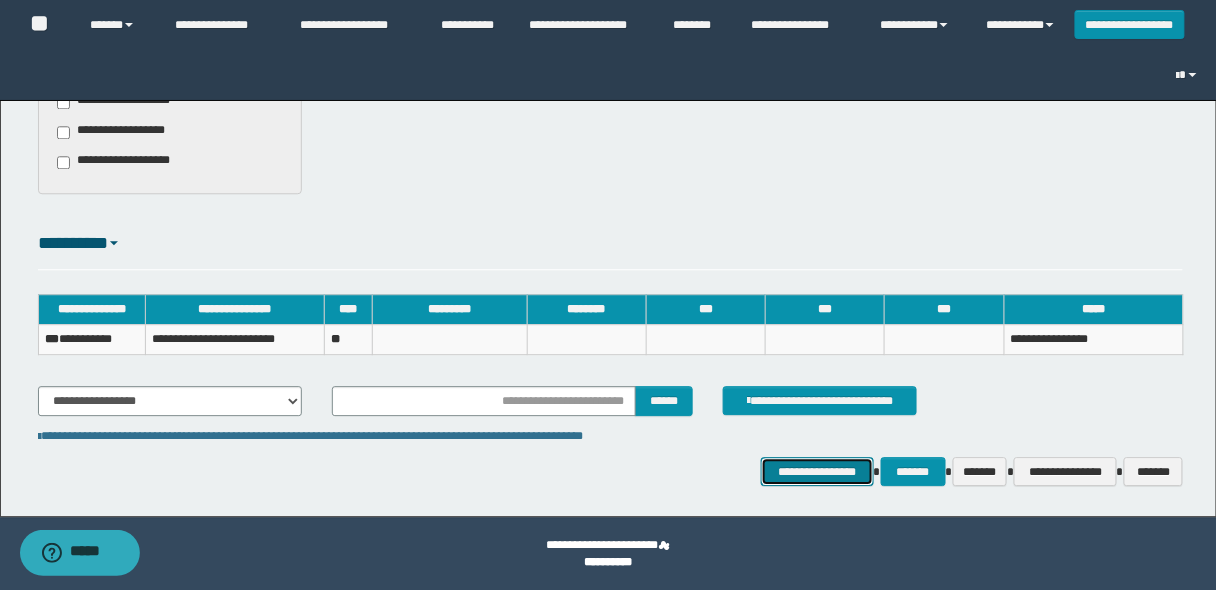 click on "**********" at bounding box center [817, 471] 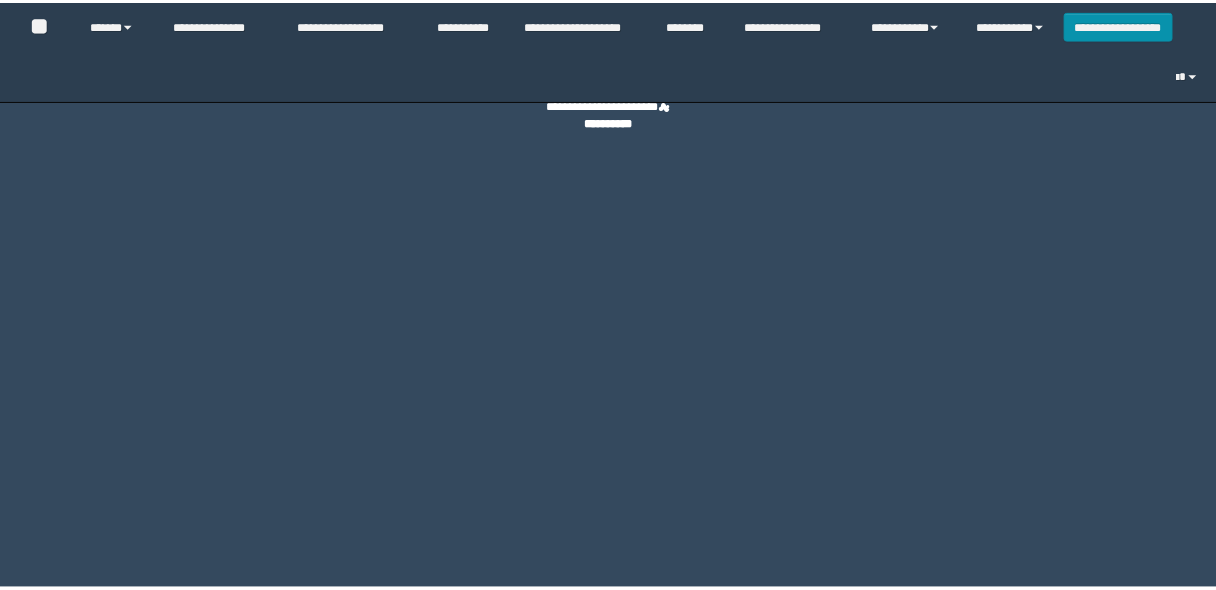 scroll, scrollTop: 0, scrollLeft: 0, axis: both 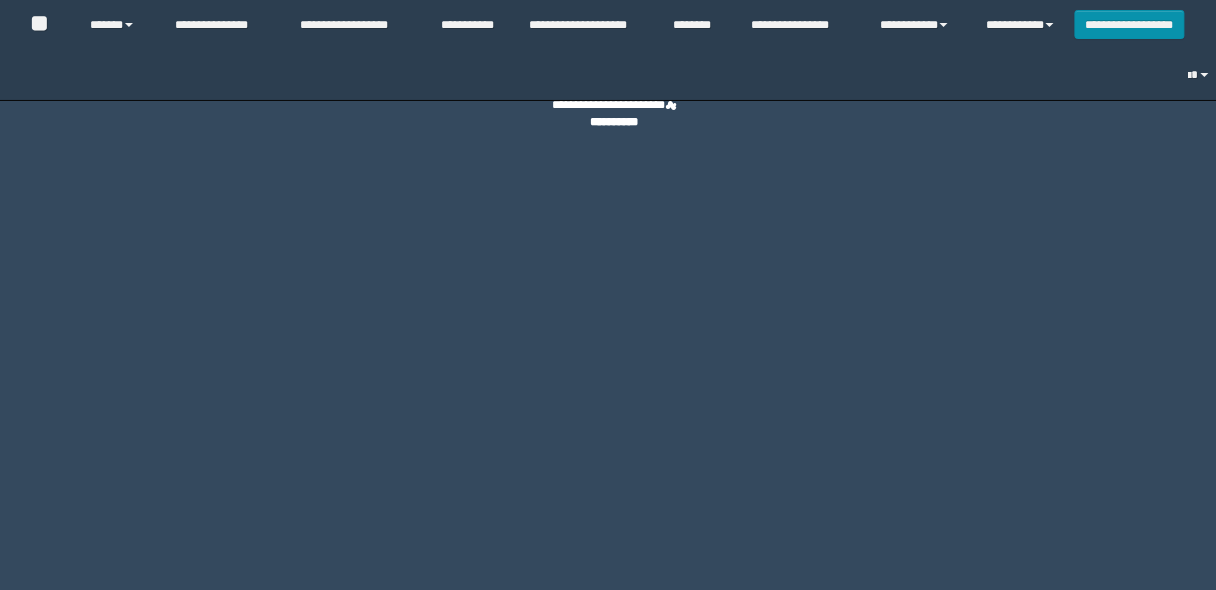 select on "*" 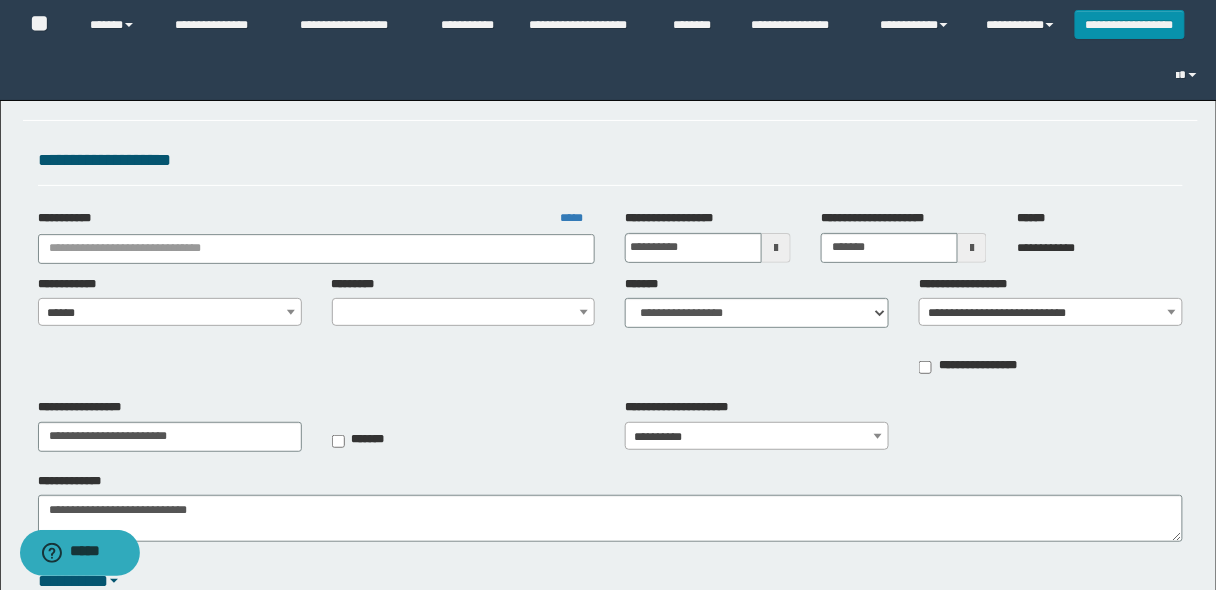 type on "**********" 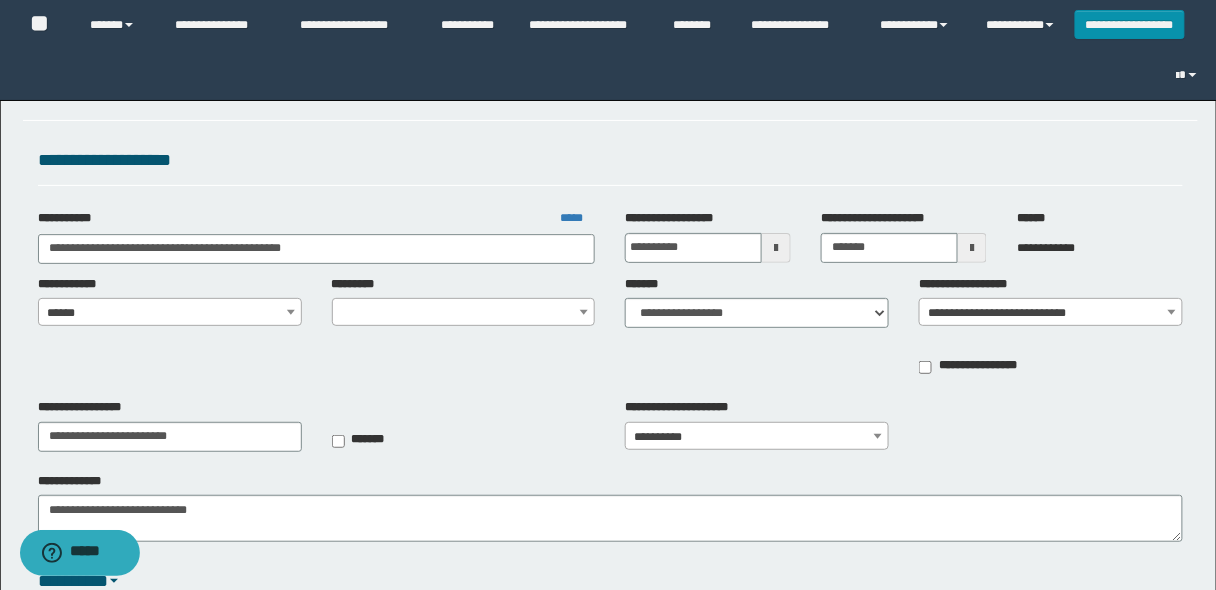 select on "****" 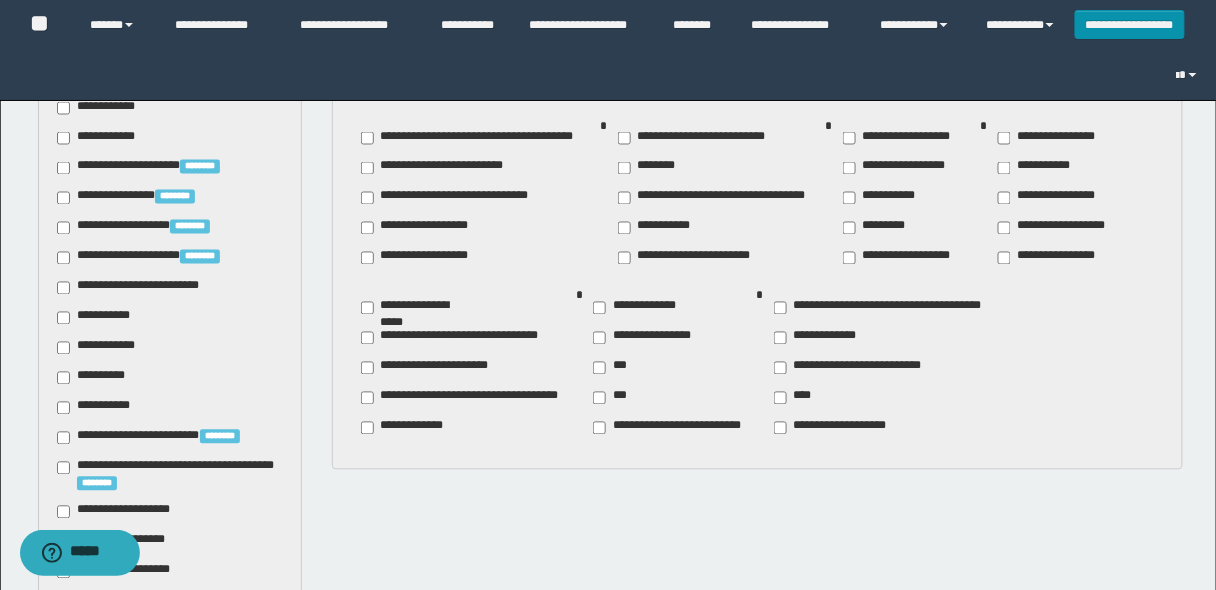 scroll, scrollTop: 880, scrollLeft: 0, axis: vertical 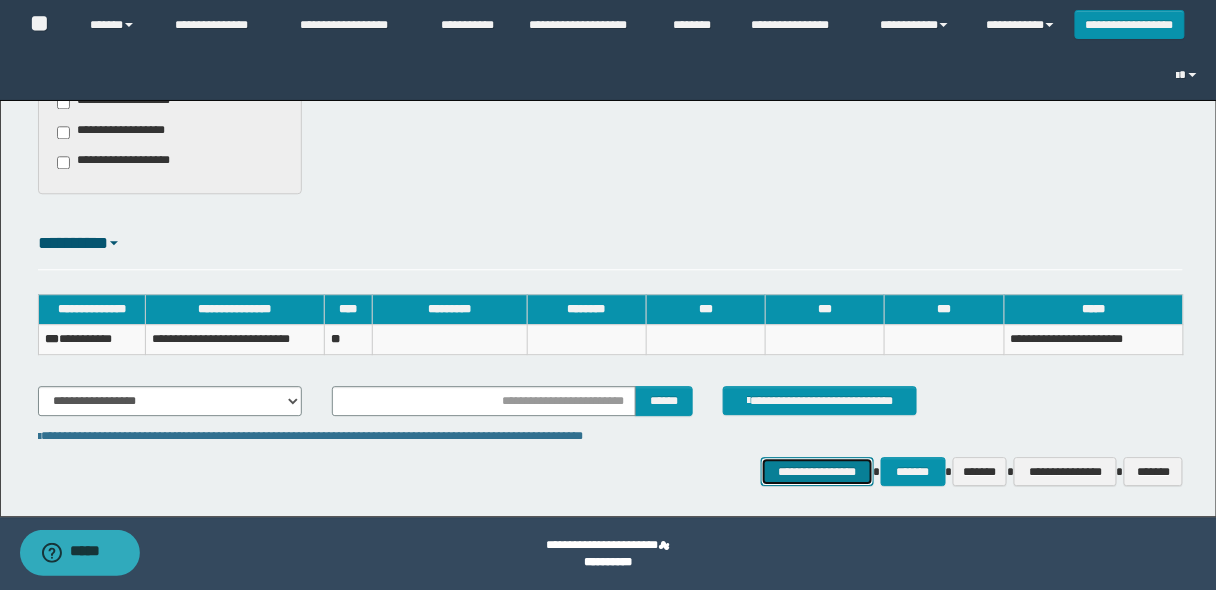 click on "**********" at bounding box center (817, 471) 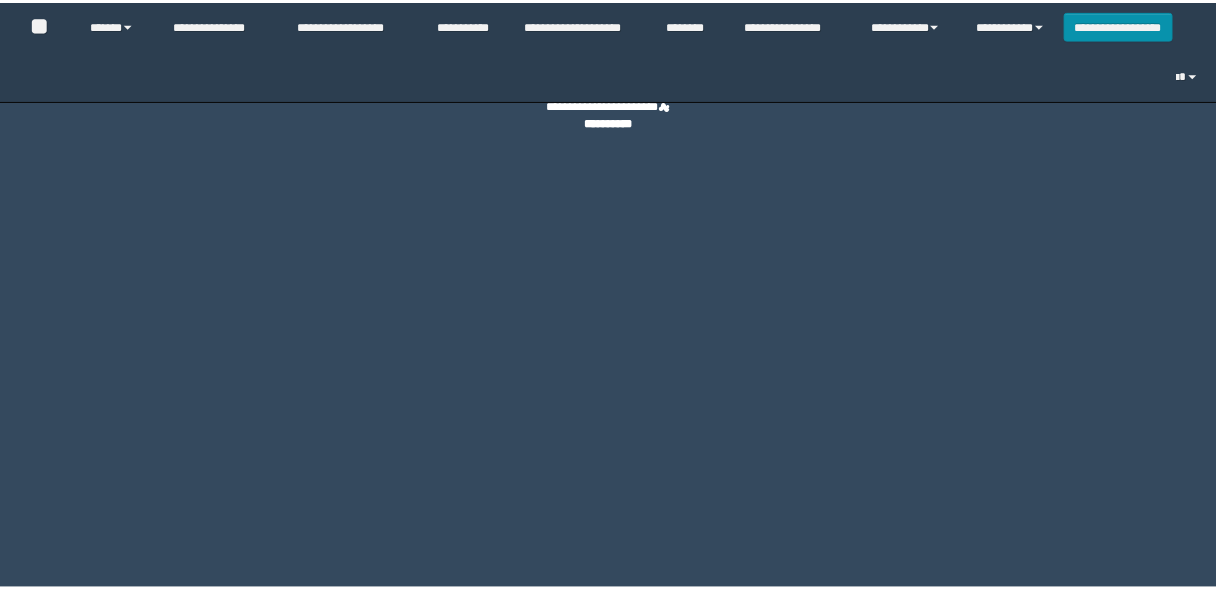 scroll, scrollTop: 0, scrollLeft: 0, axis: both 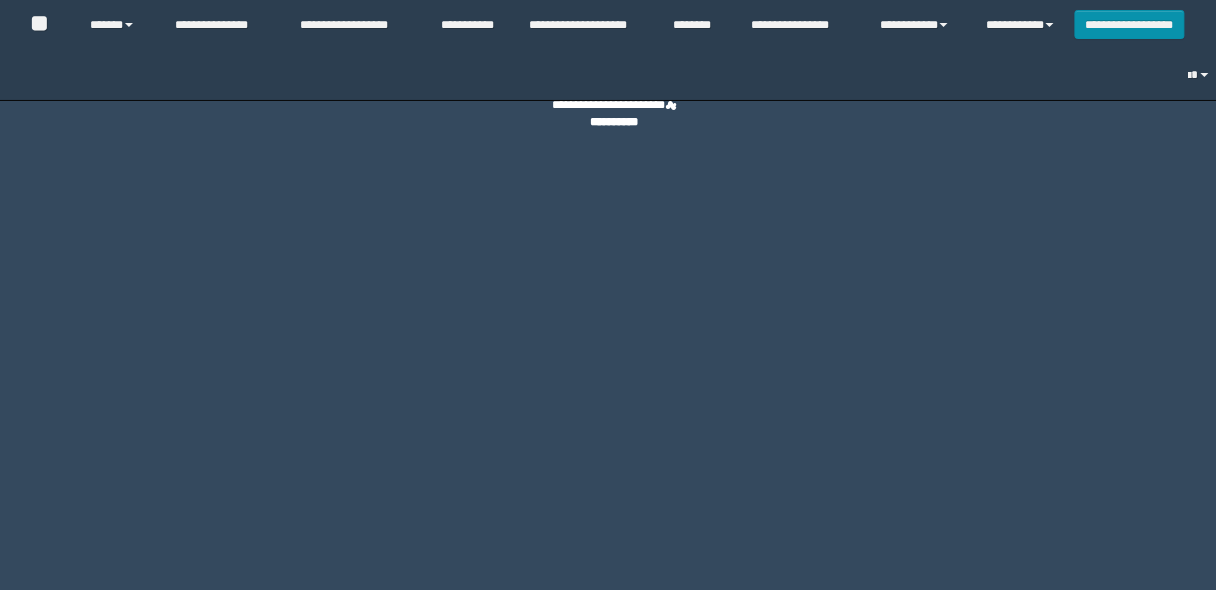 select on "**" 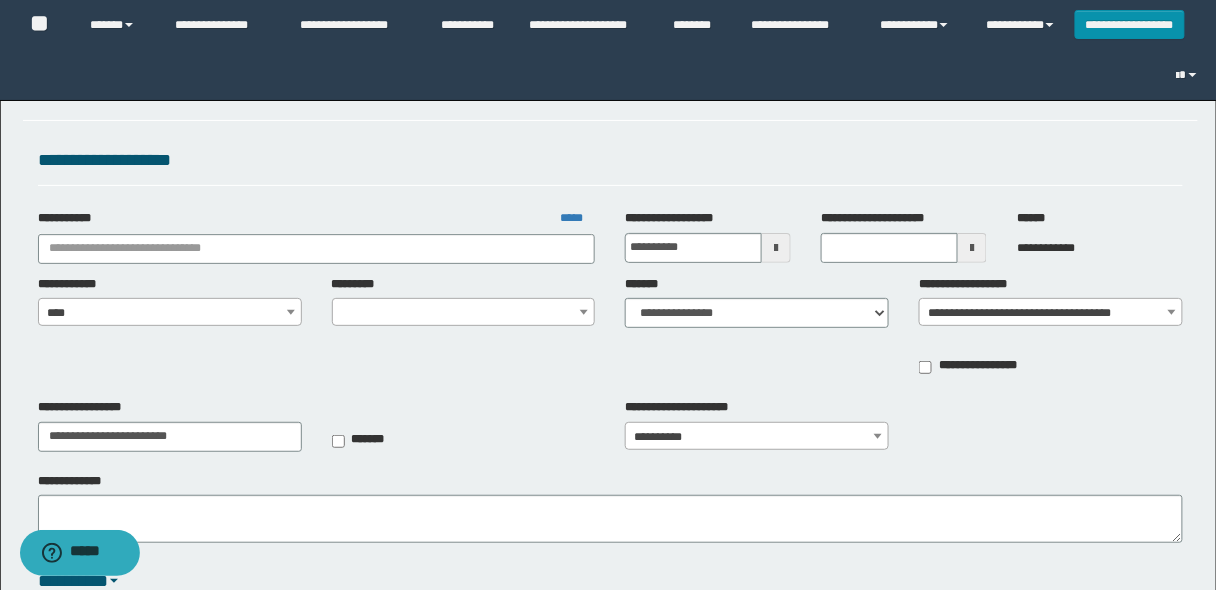 type on "**********" 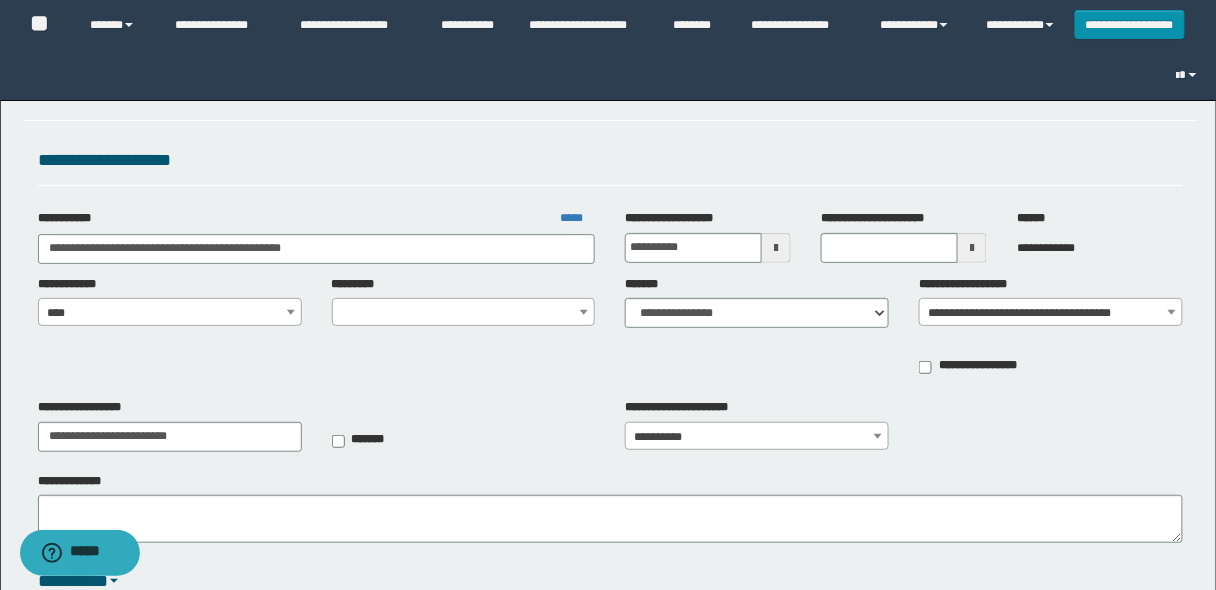 select on "****" 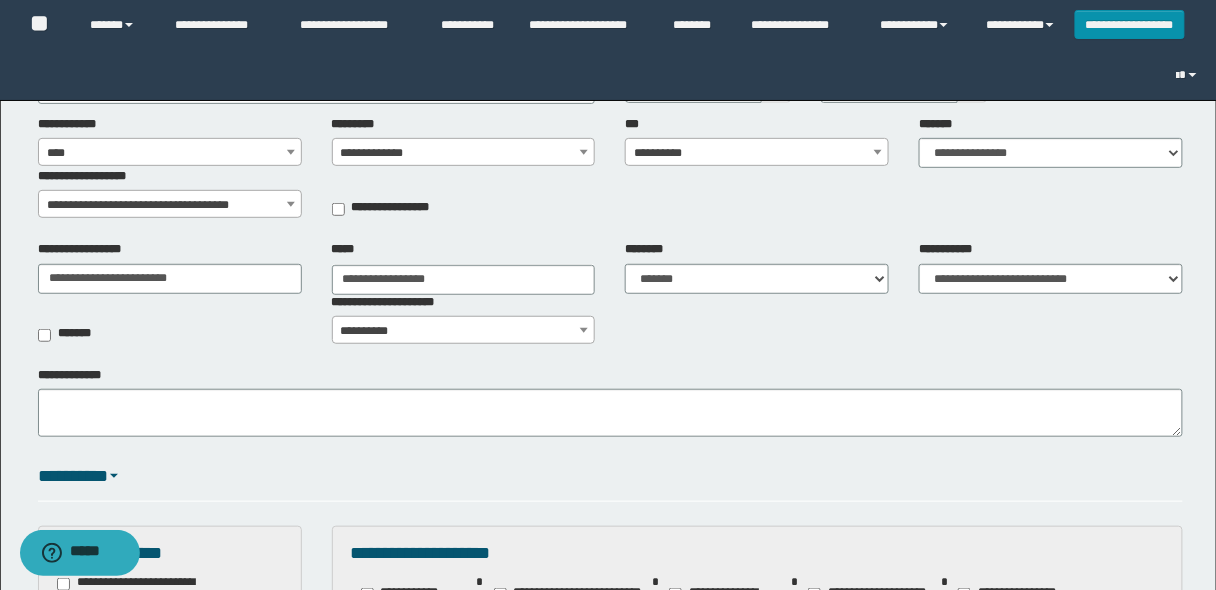 scroll, scrollTop: 0, scrollLeft: 0, axis: both 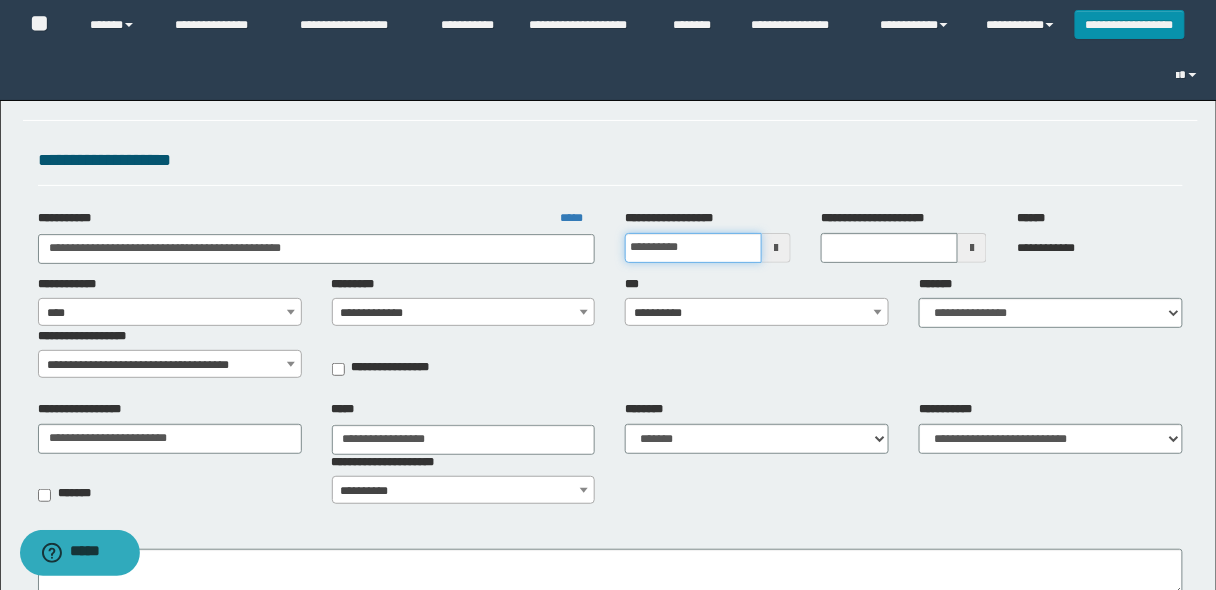 click on "**********" at bounding box center [693, 248] 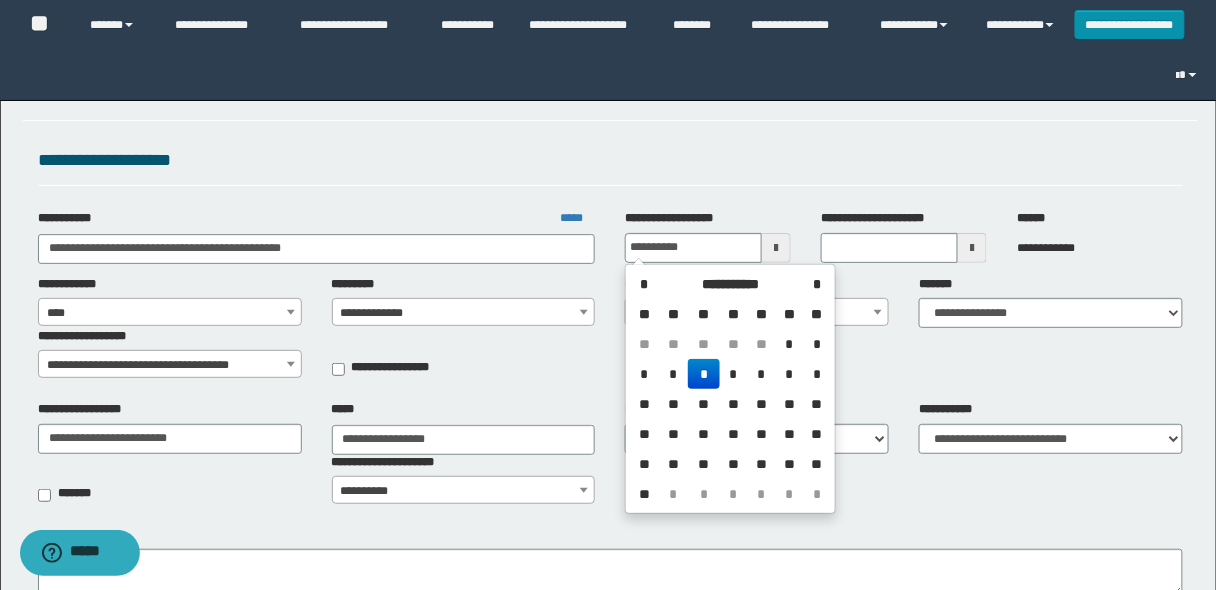 click on "*" at bounding box center [673, 374] 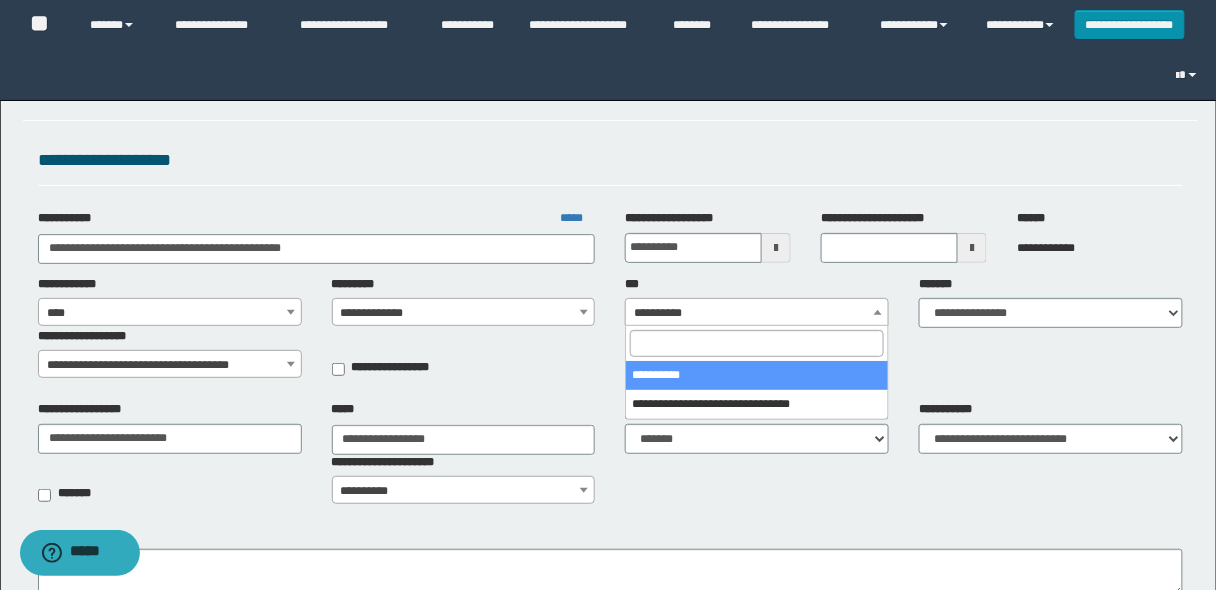 click on "**********" at bounding box center (757, 313) 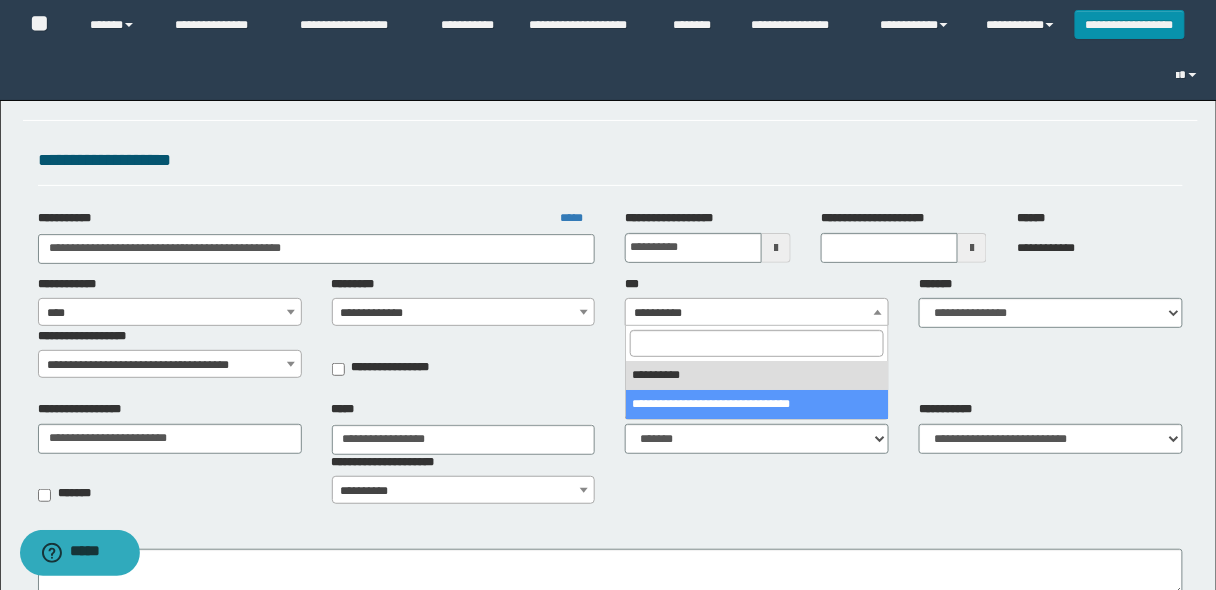 drag, startPoint x: 694, startPoint y: 399, endPoint x: 704, endPoint y: 382, distance: 19.723083 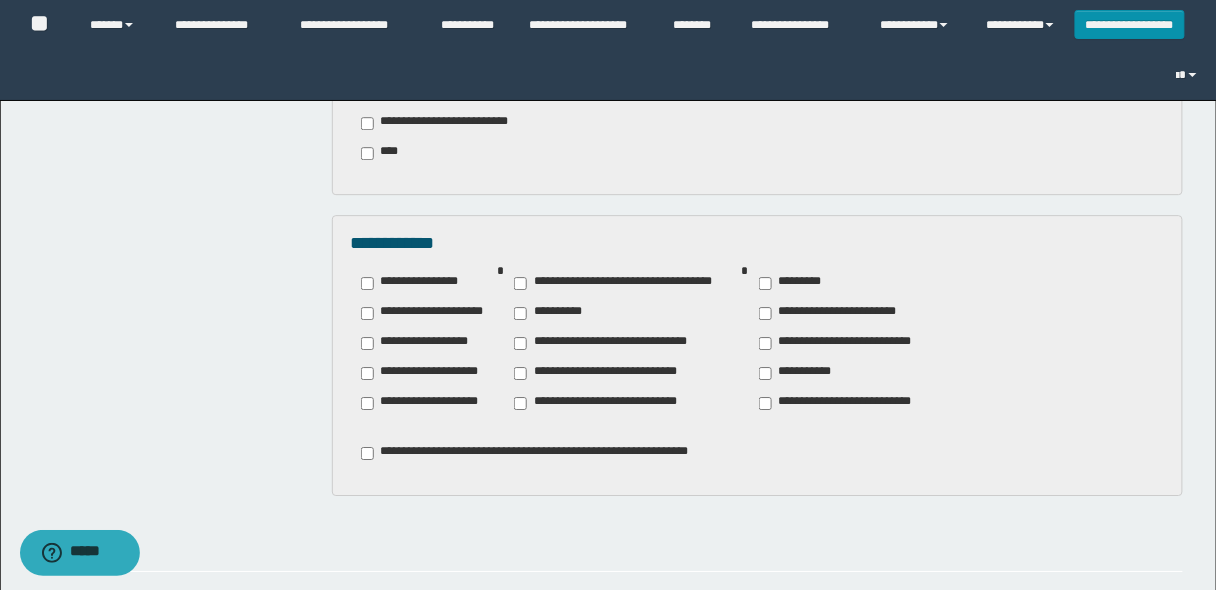 scroll, scrollTop: 1440, scrollLeft: 0, axis: vertical 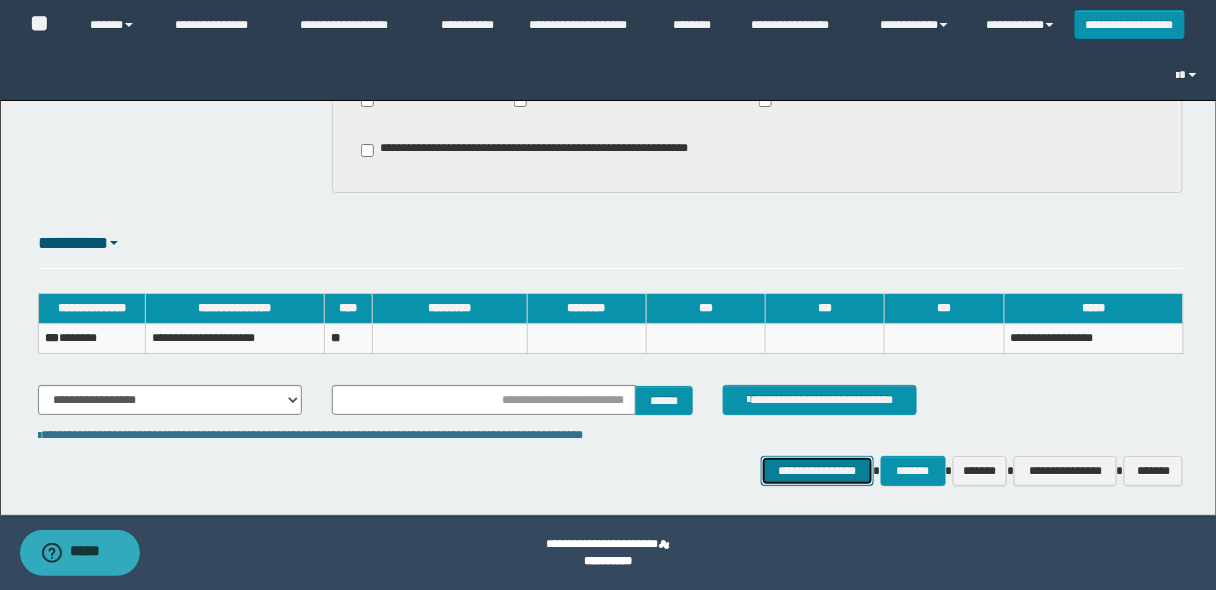 click on "**********" at bounding box center (817, 470) 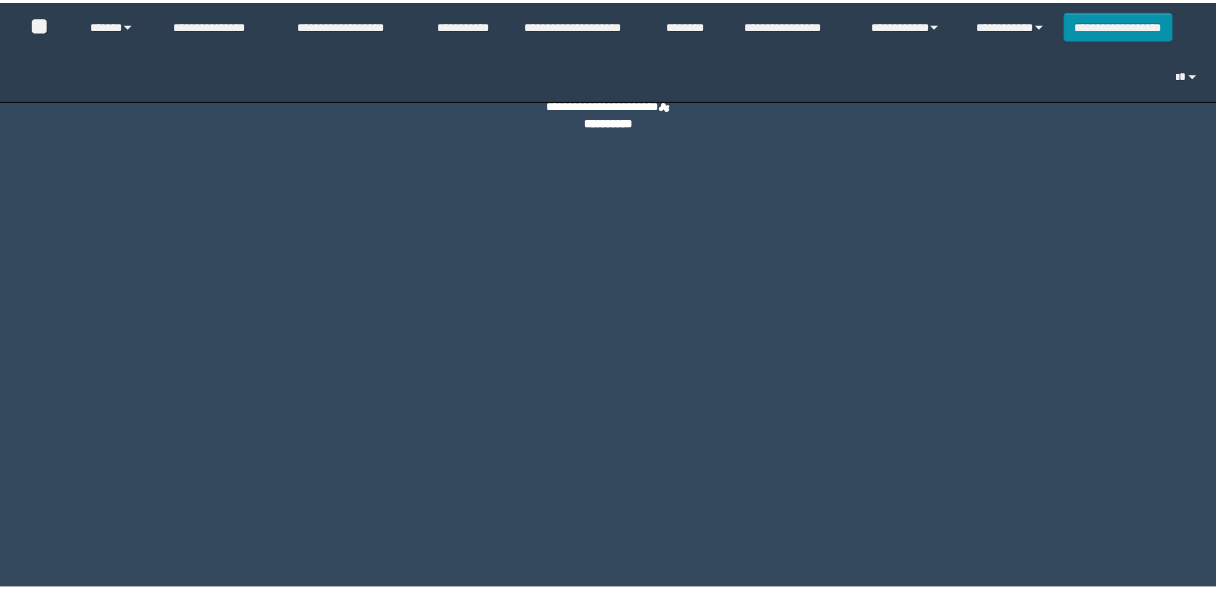 scroll, scrollTop: 0, scrollLeft: 0, axis: both 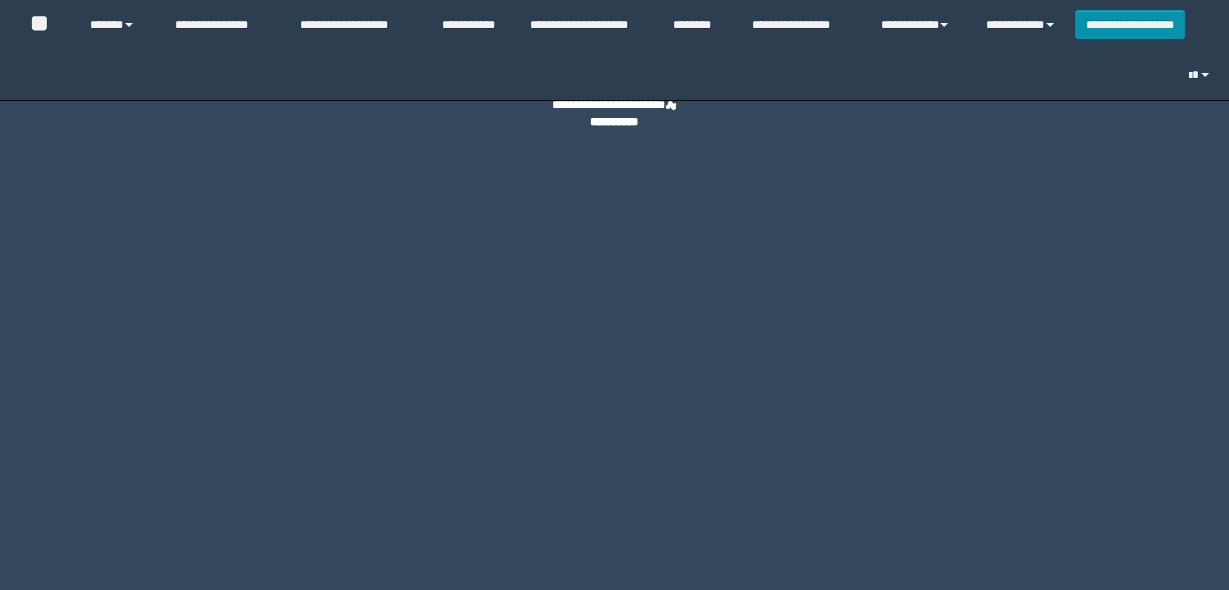 select on "***" 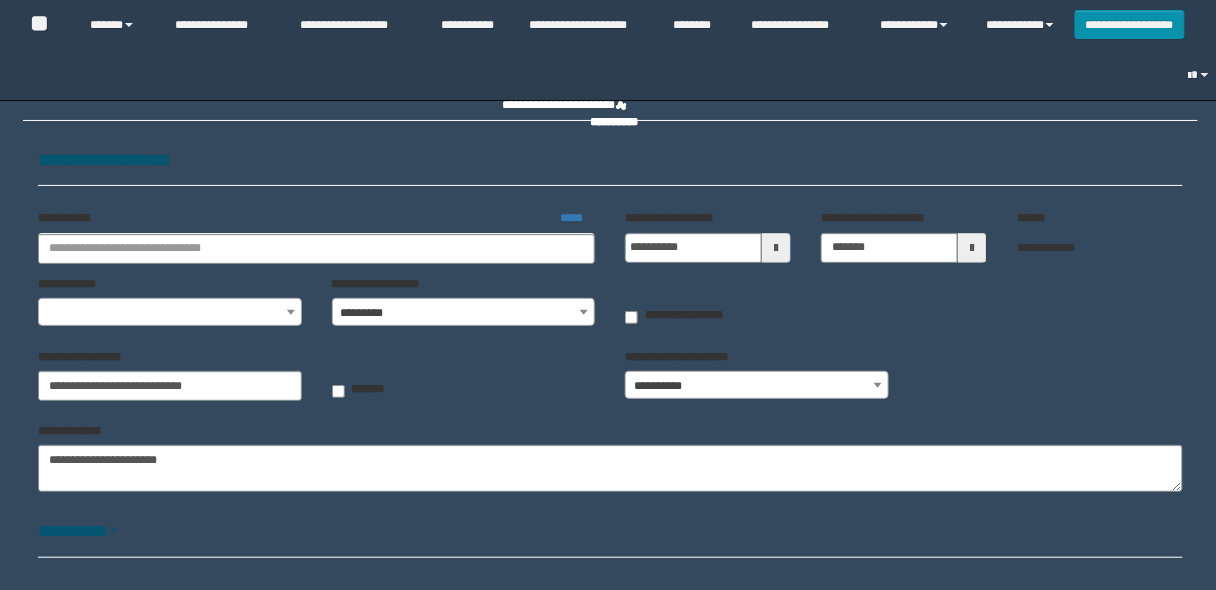 select on "**" 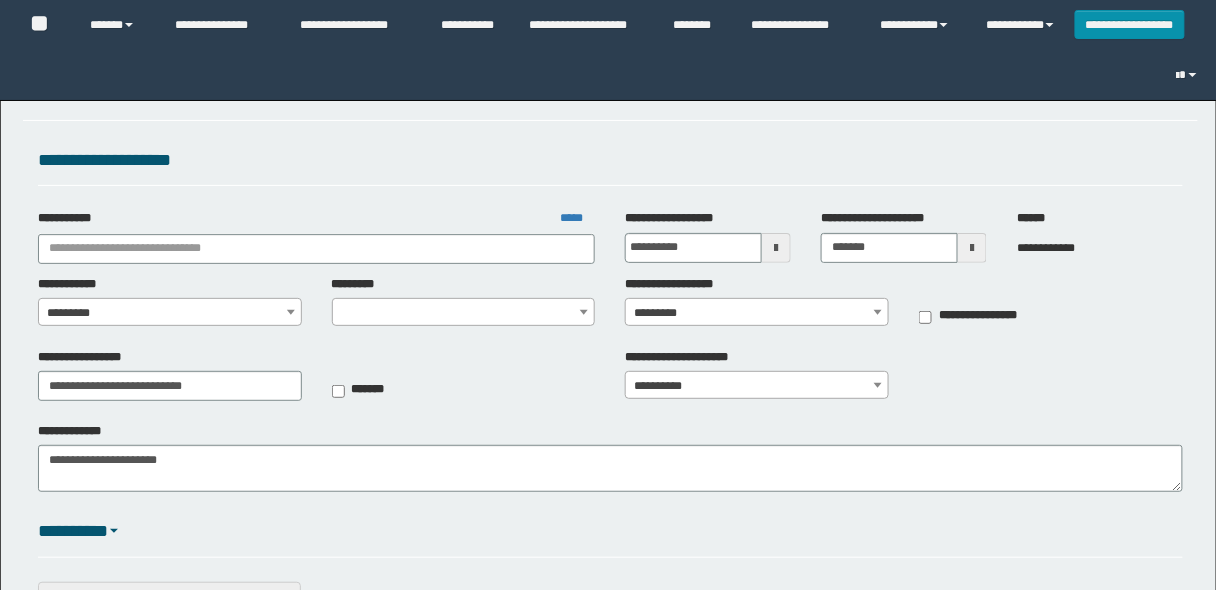 type on "**********" 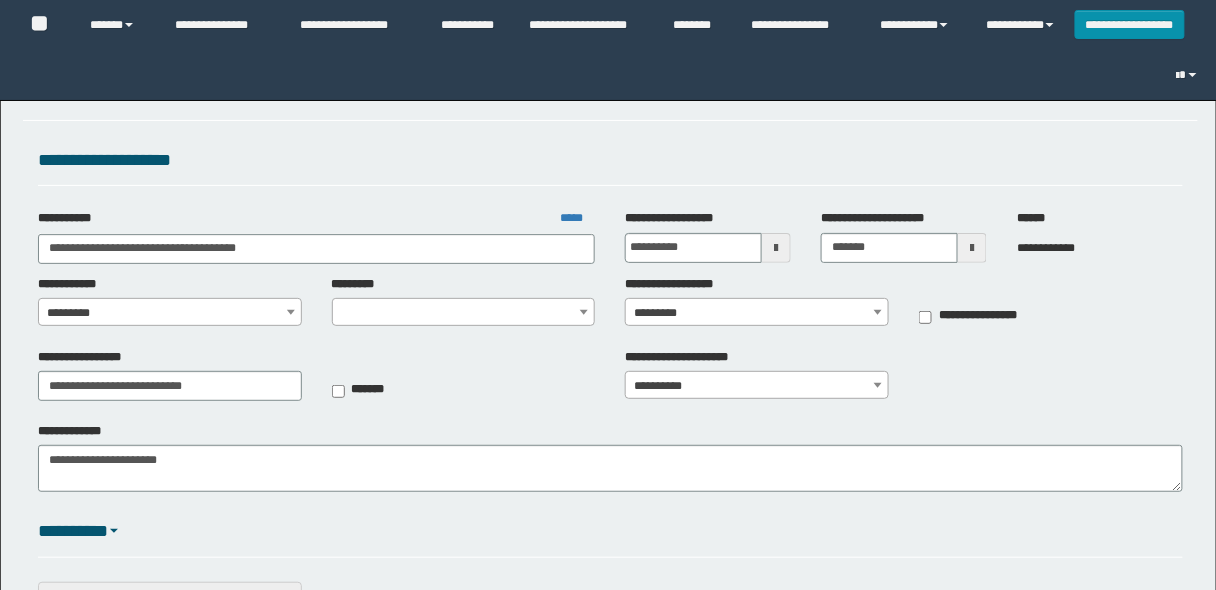 scroll, scrollTop: 0, scrollLeft: 0, axis: both 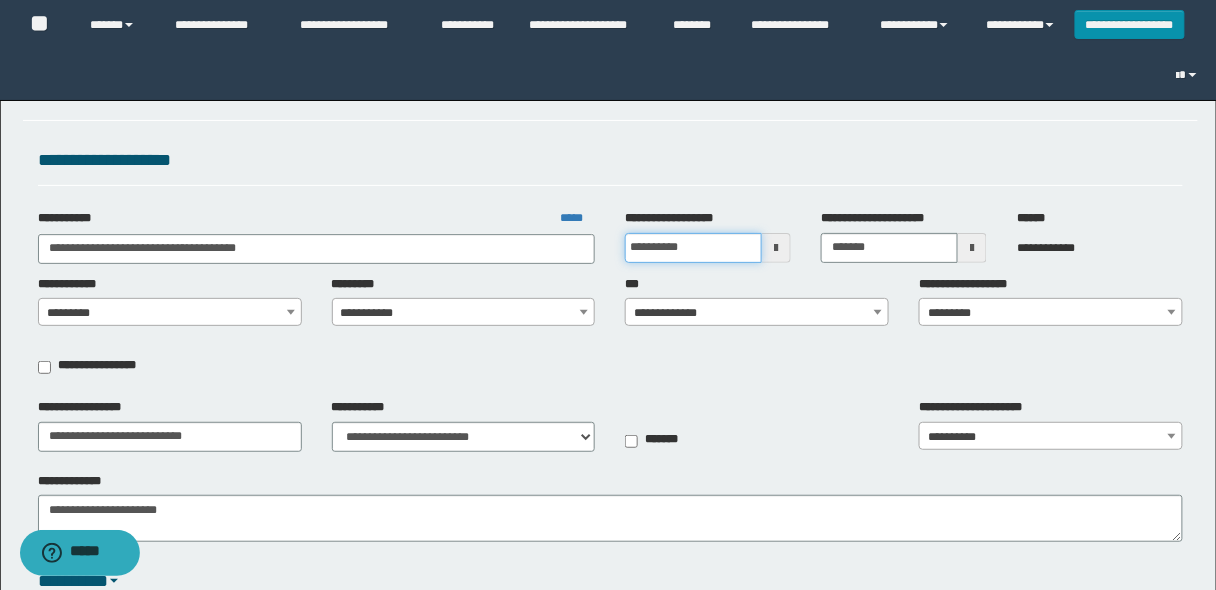 click on "**********" at bounding box center (693, 248) 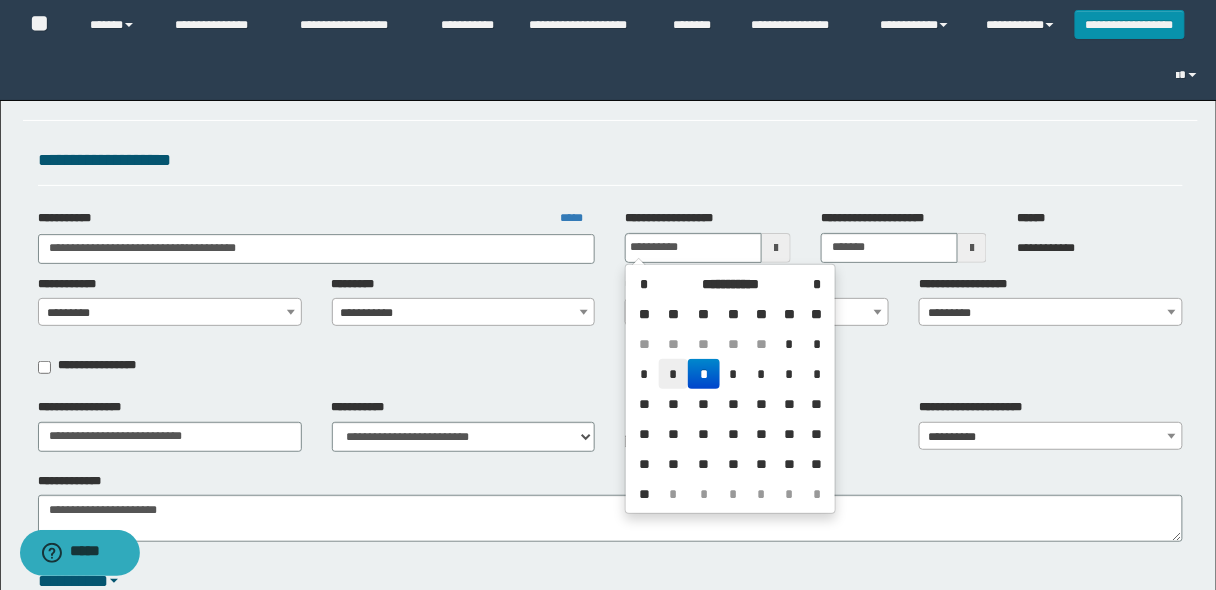 click on "*" at bounding box center (673, 374) 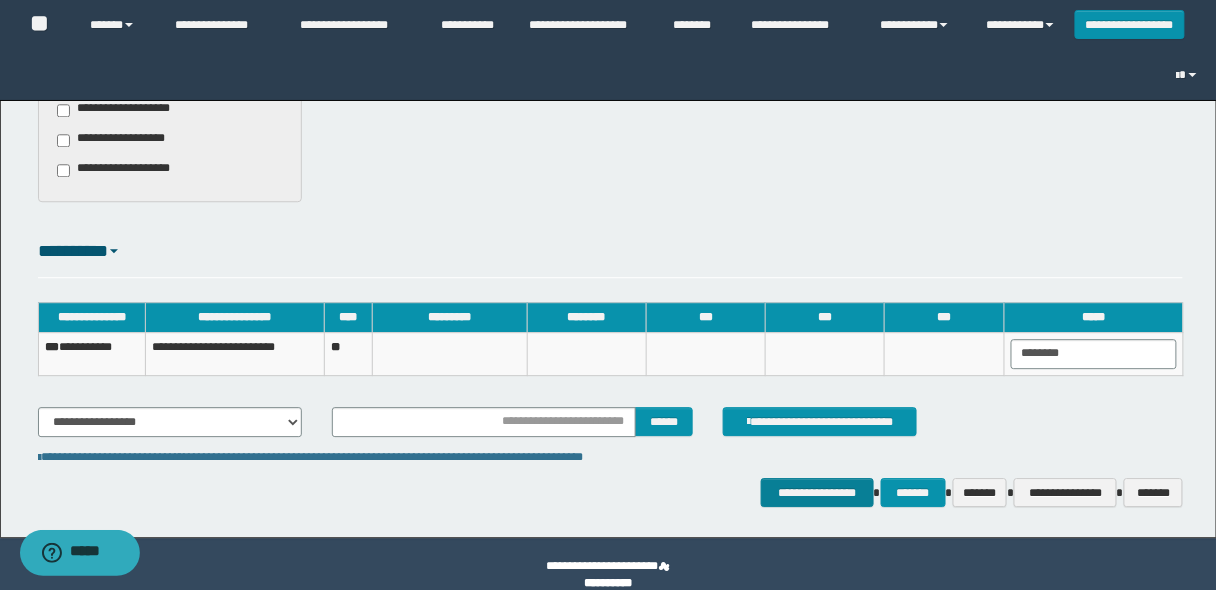 scroll, scrollTop: 1245, scrollLeft: 0, axis: vertical 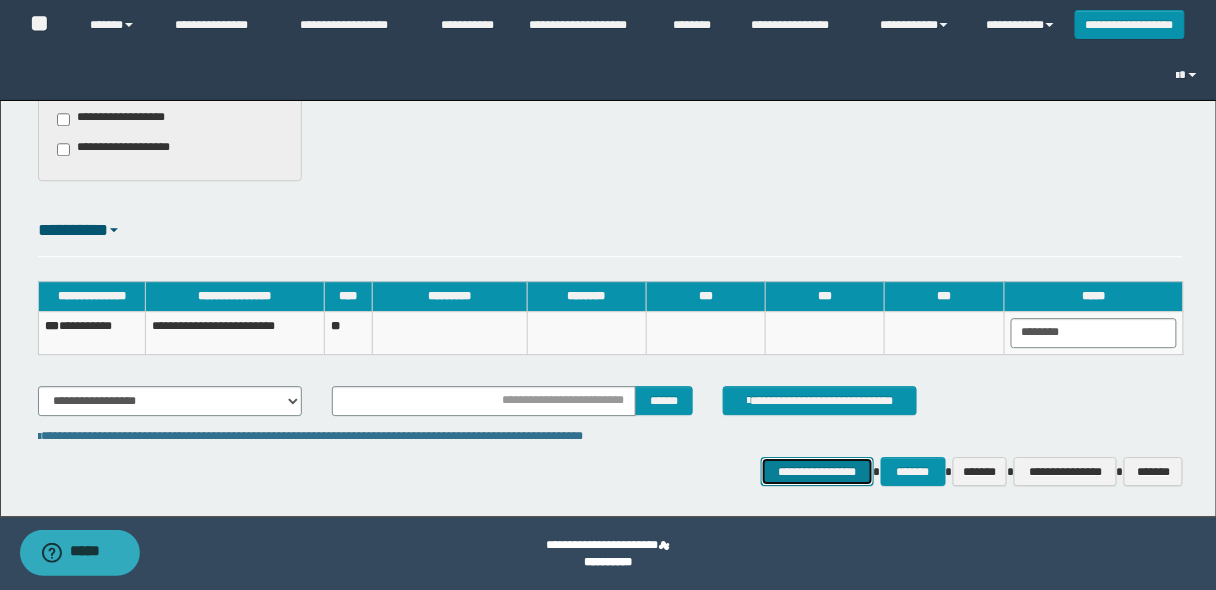 click on "**********" at bounding box center (817, 471) 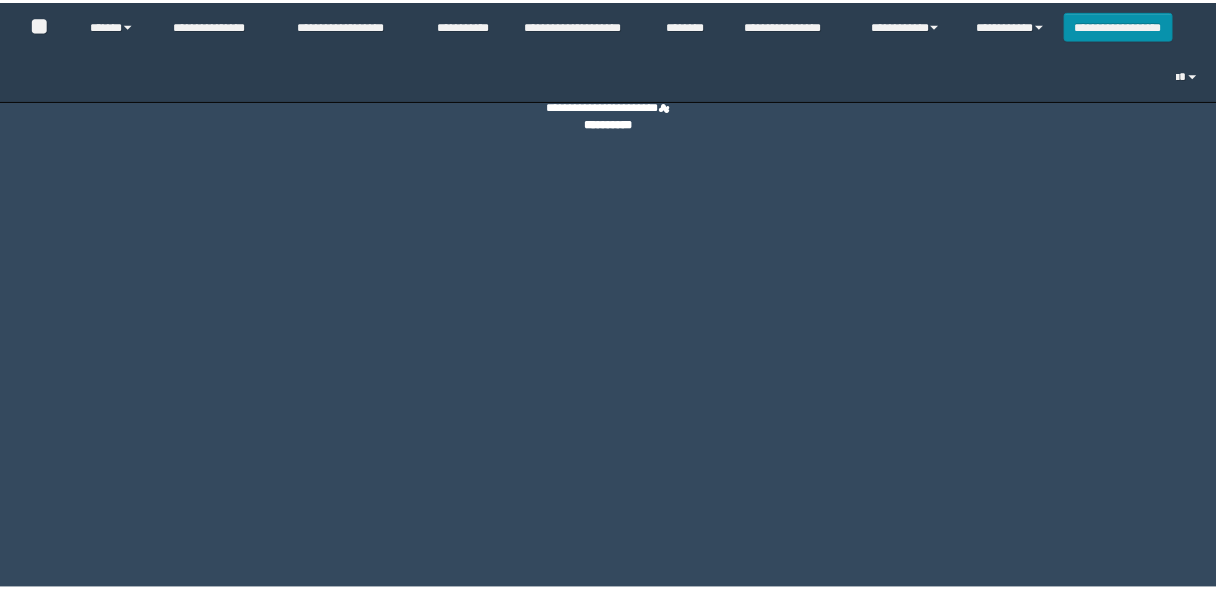 scroll, scrollTop: 0, scrollLeft: 0, axis: both 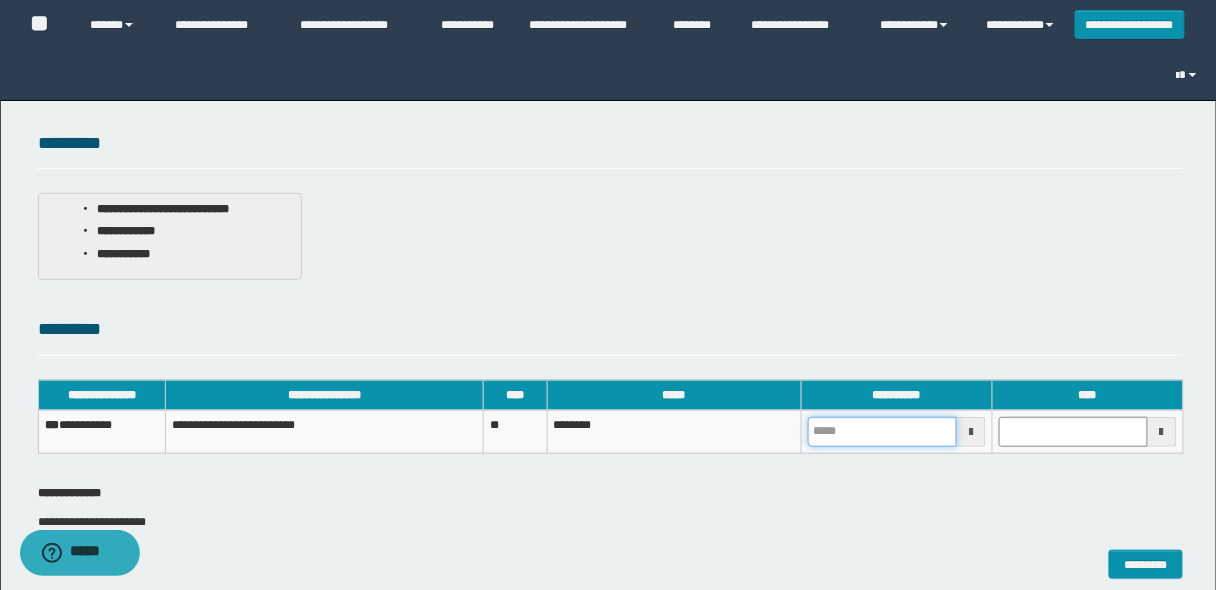click at bounding box center [882, 432] 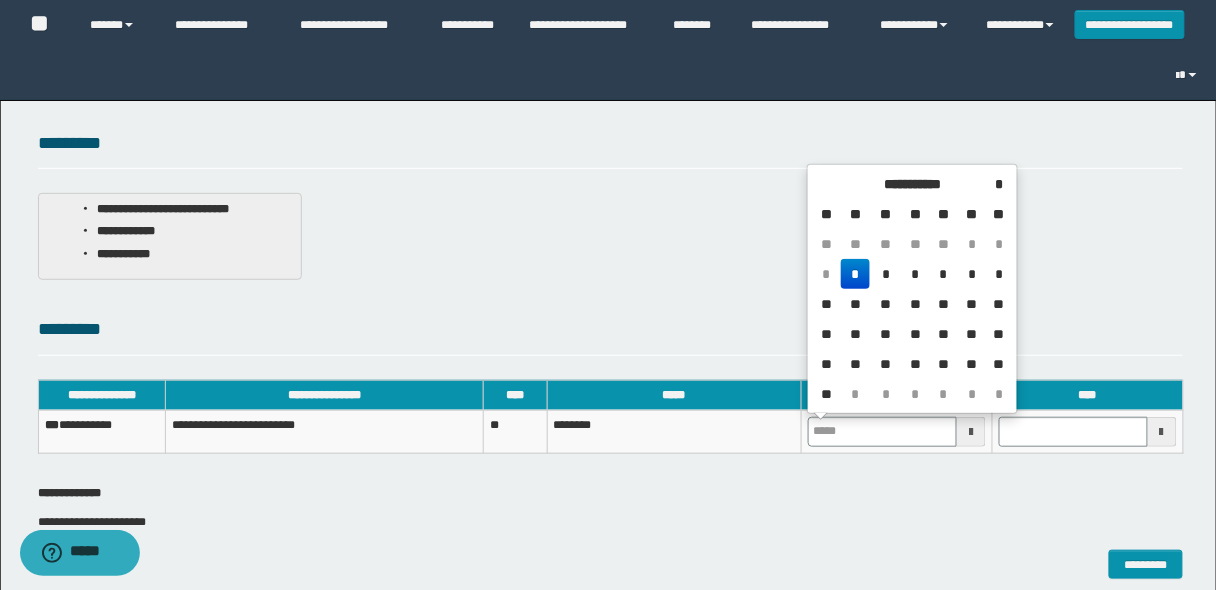 click on "*" at bounding box center [855, 274] 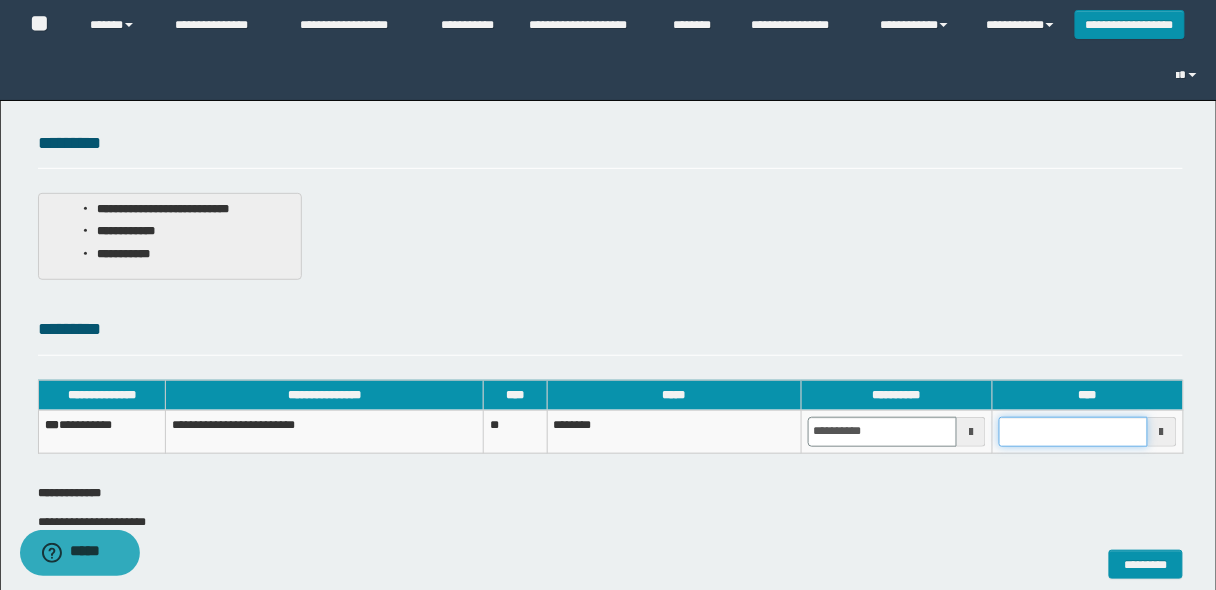 click at bounding box center [1073, 432] 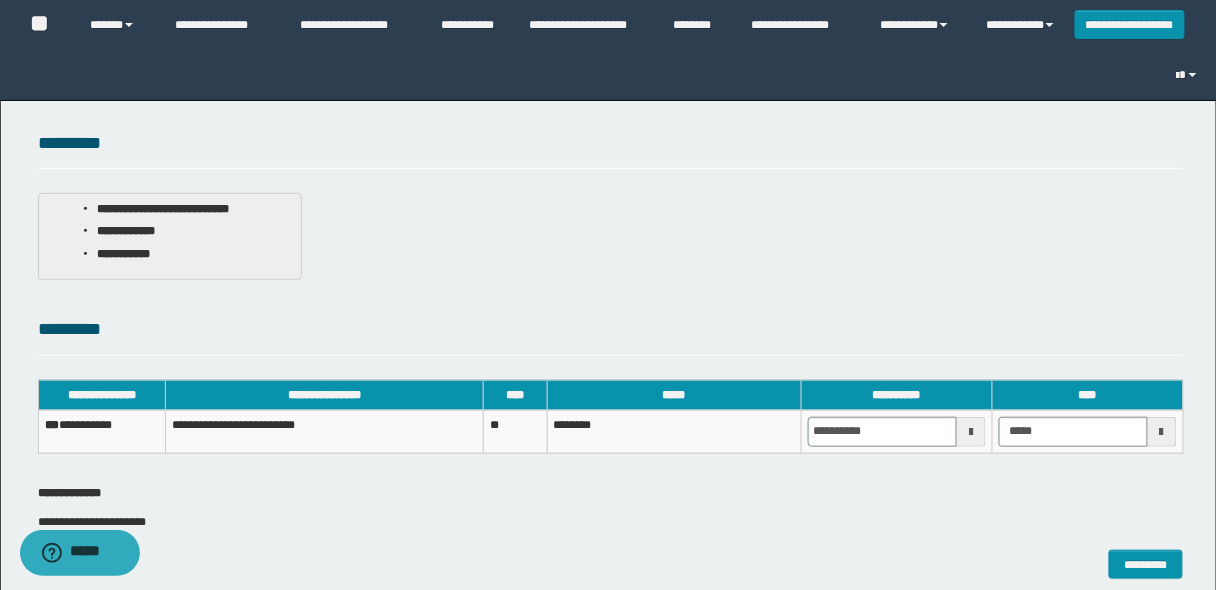 type on "*******" 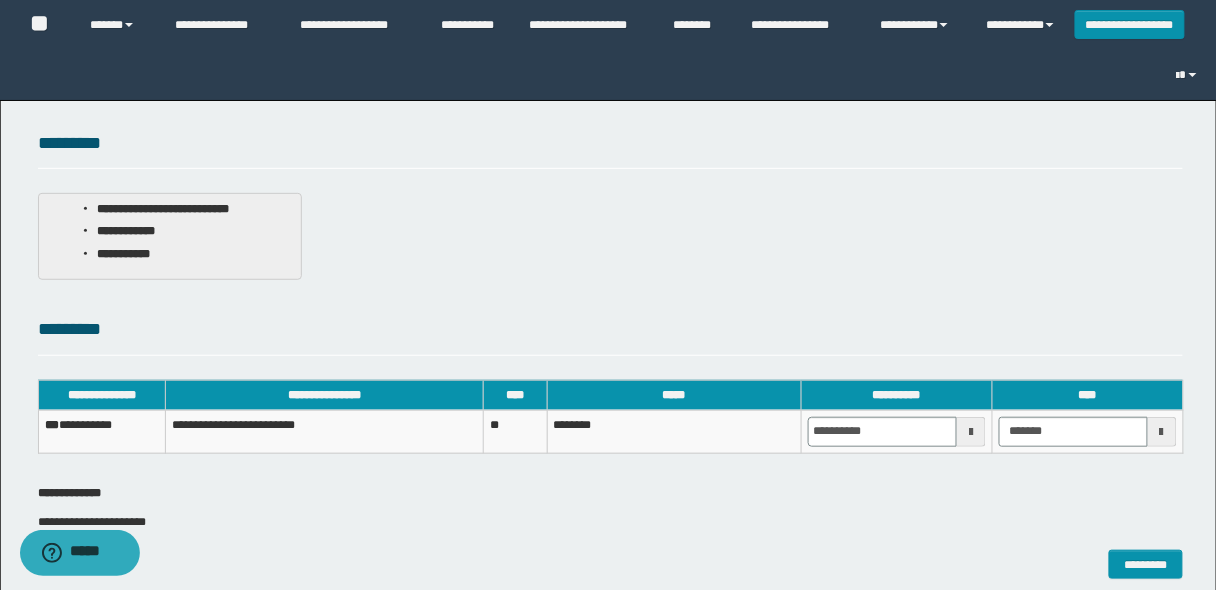 click on "**********" at bounding box center (611, 511) 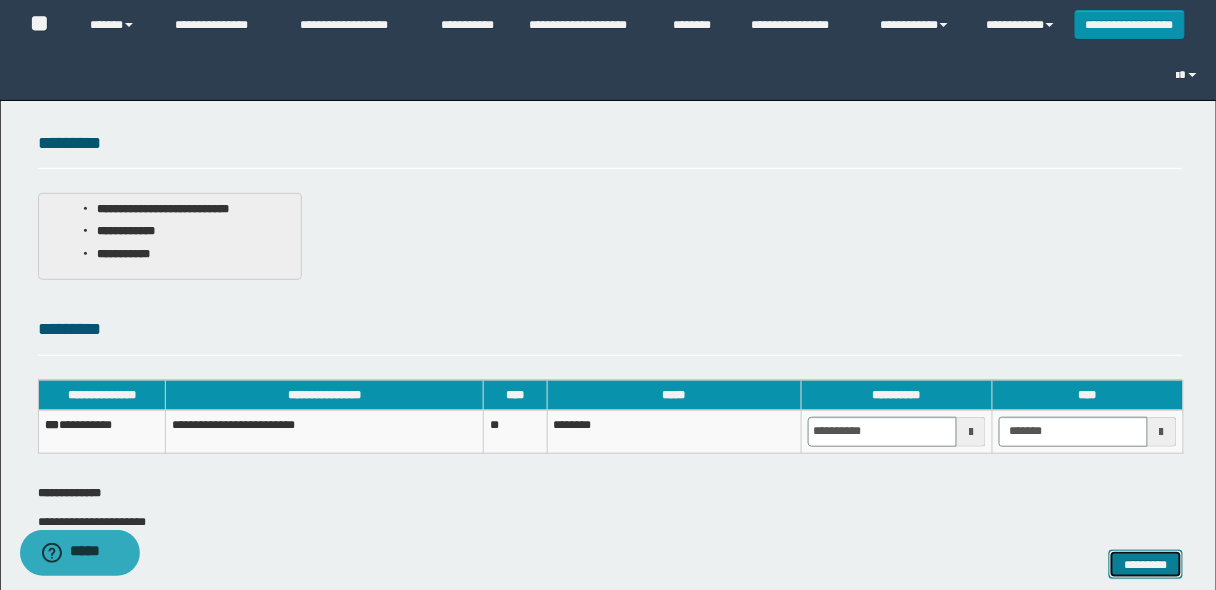 click on "*********" at bounding box center [1146, 564] 